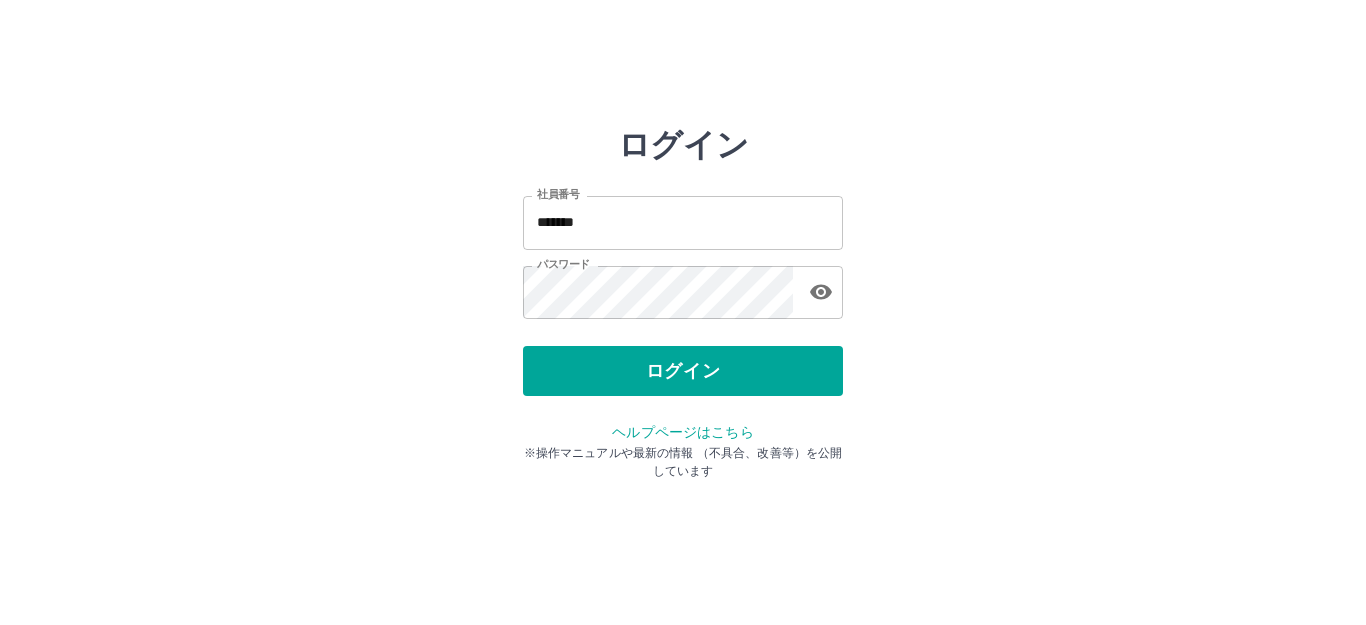 scroll, scrollTop: 0, scrollLeft: 0, axis: both 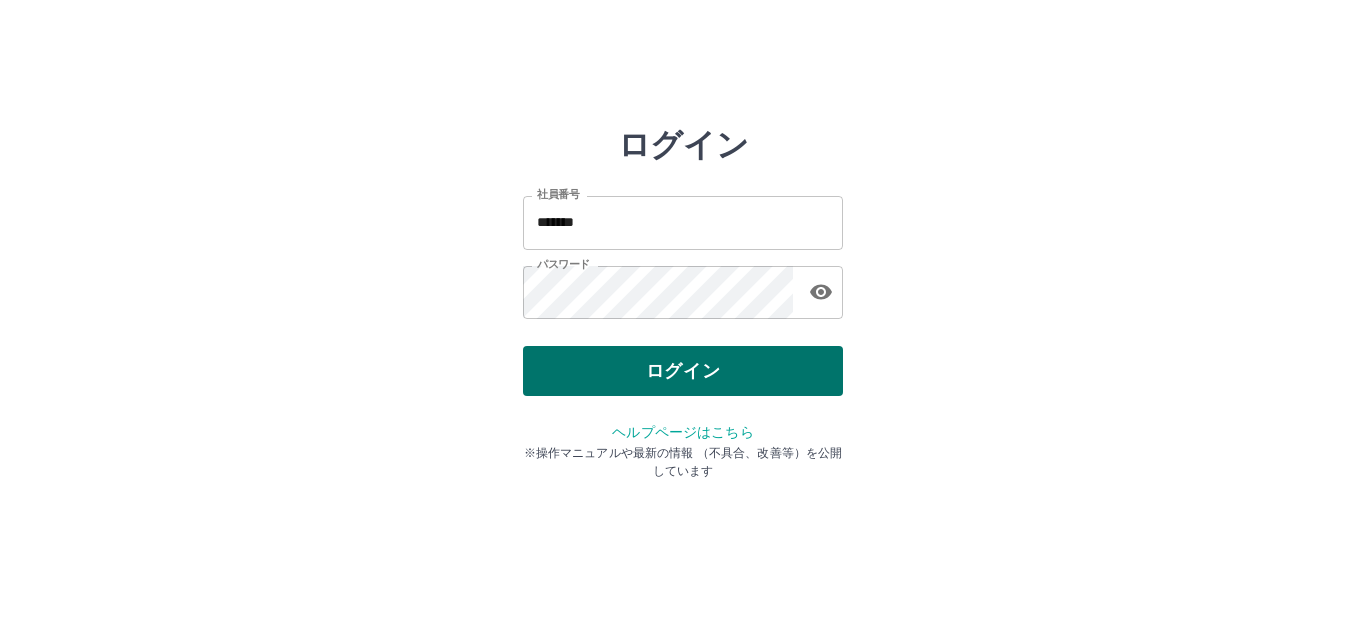 drag, startPoint x: 0, startPoint y: 0, endPoint x: 617, endPoint y: 369, distance: 718.9228 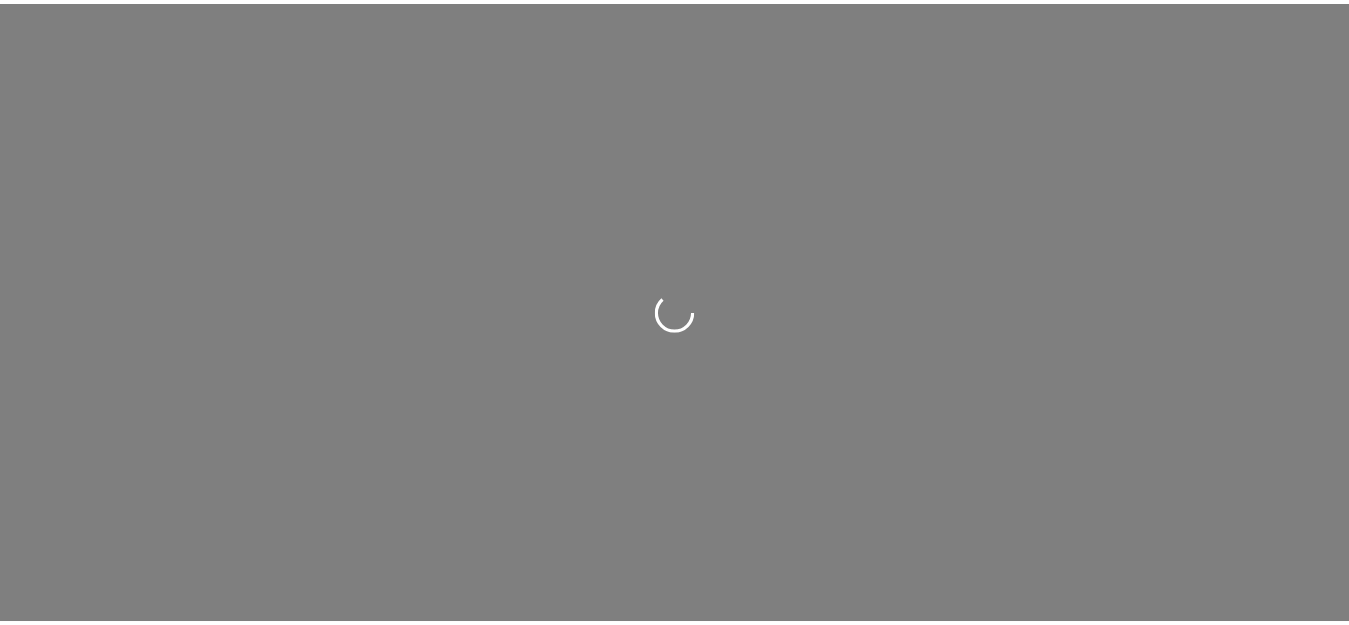 scroll, scrollTop: 0, scrollLeft: 0, axis: both 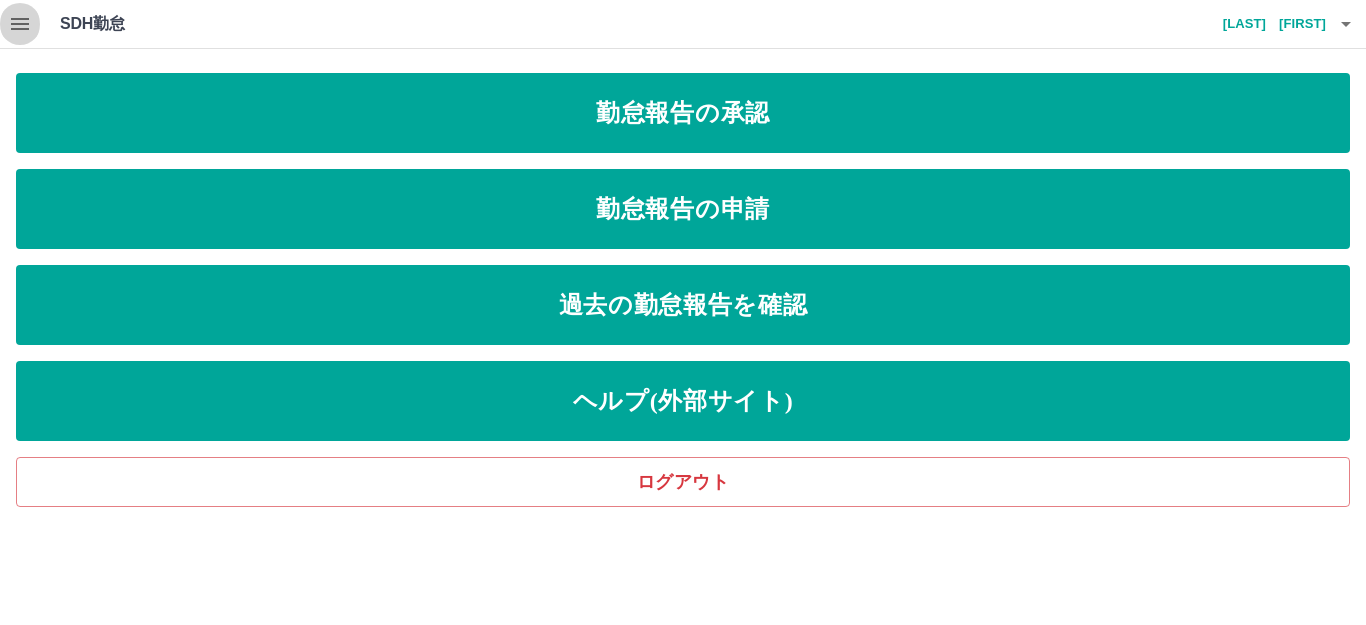 click 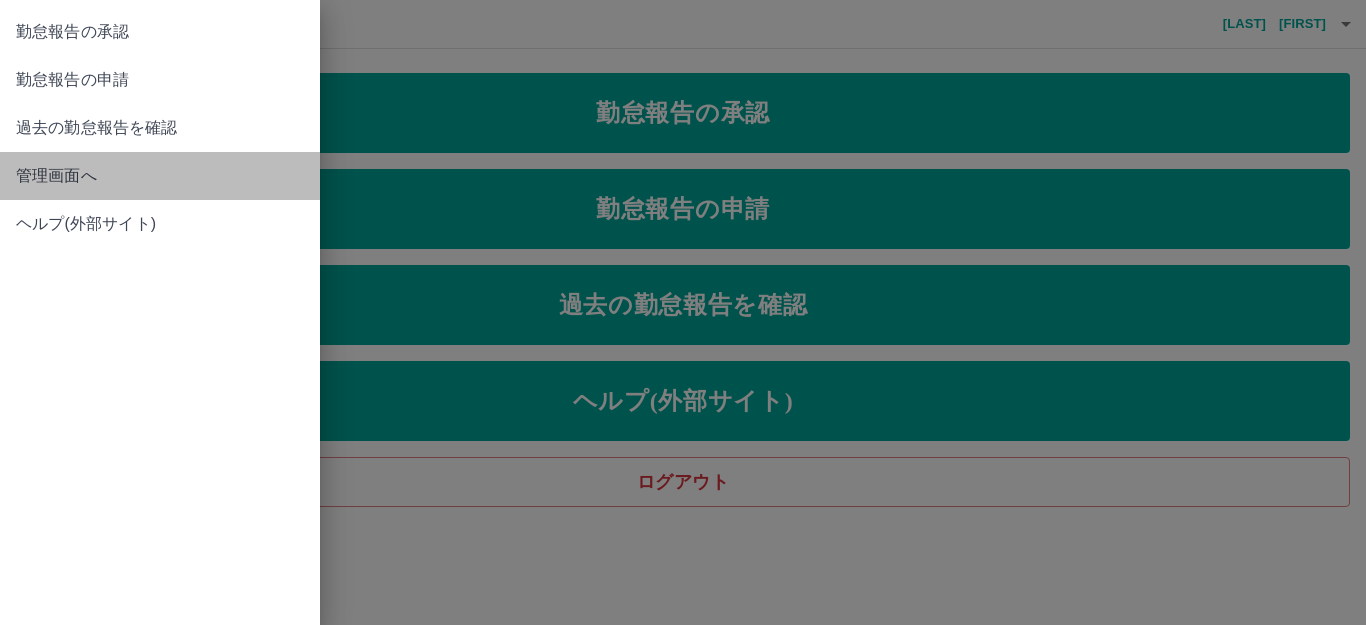 click on "管理画面へ" at bounding box center [160, 176] 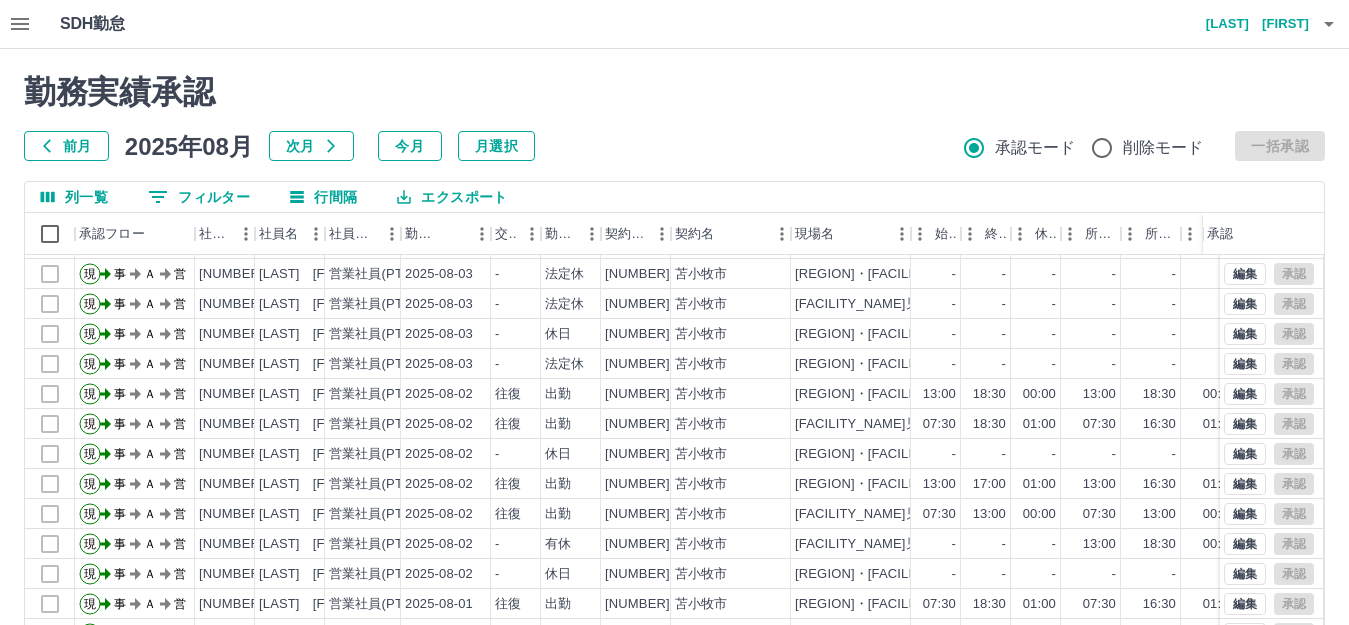 scroll, scrollTop: 104, scrollLeft: 0, axis: vertical 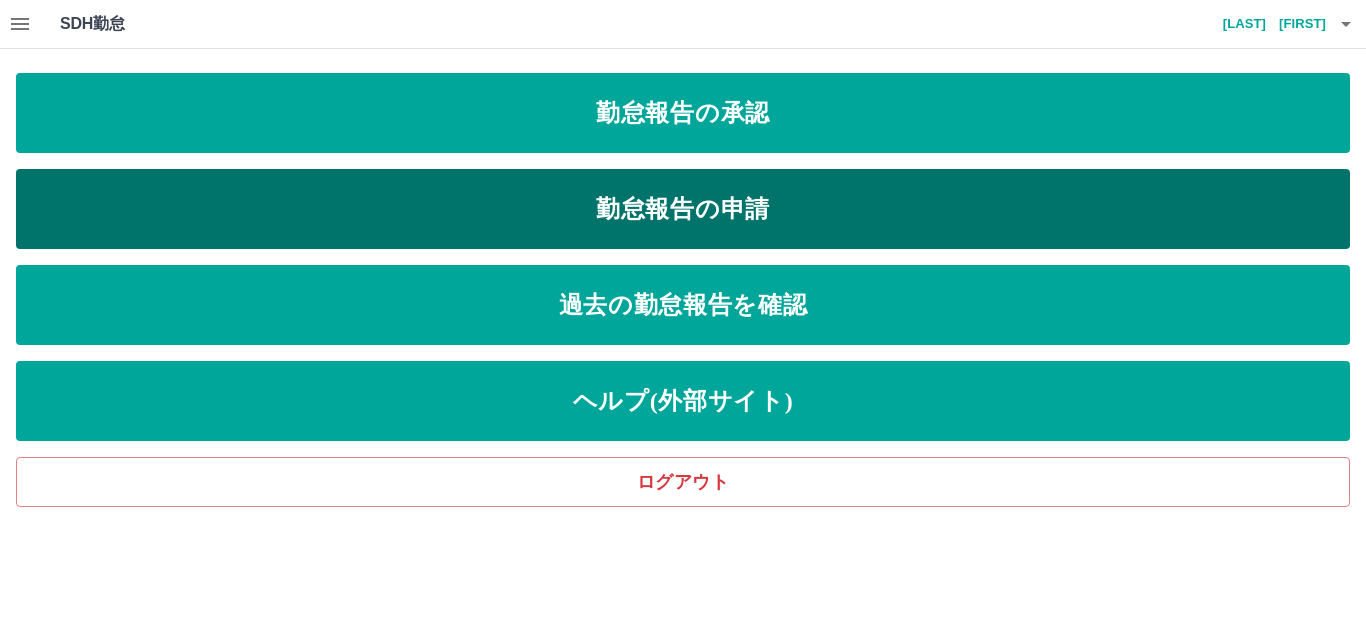 click on "勤怠報告の申請" at bounding box center (683, 209) 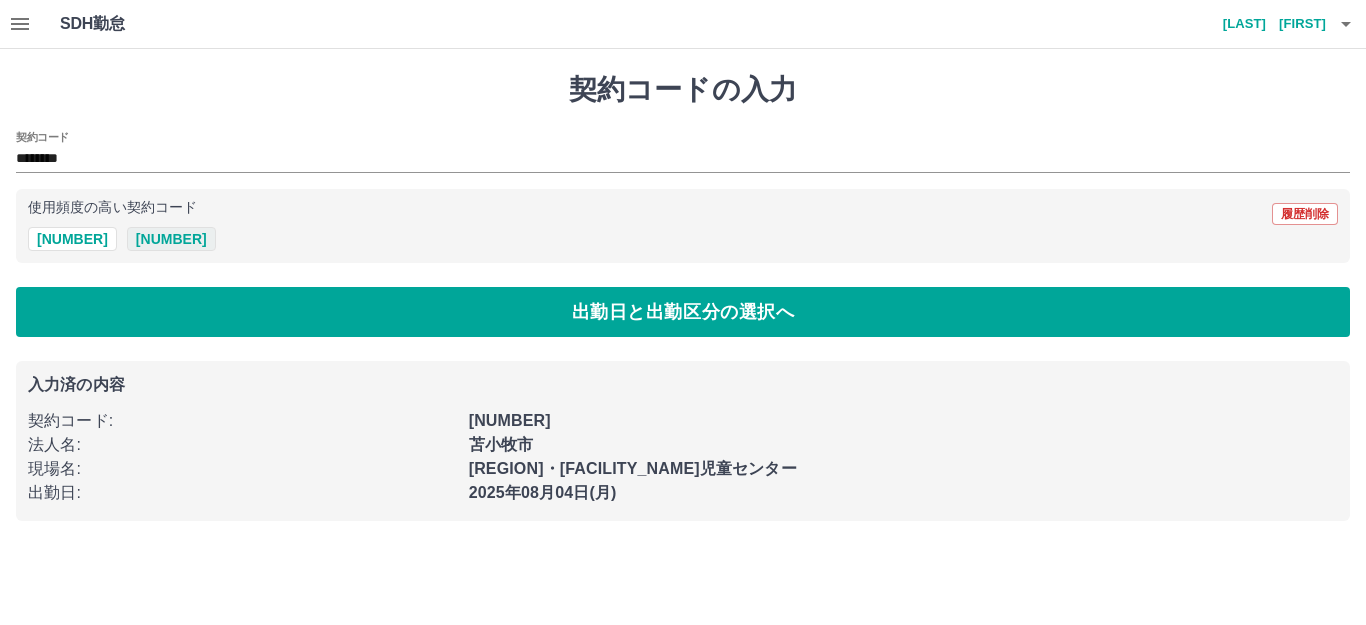 click on "43268001" at bounding box center [171, 239] 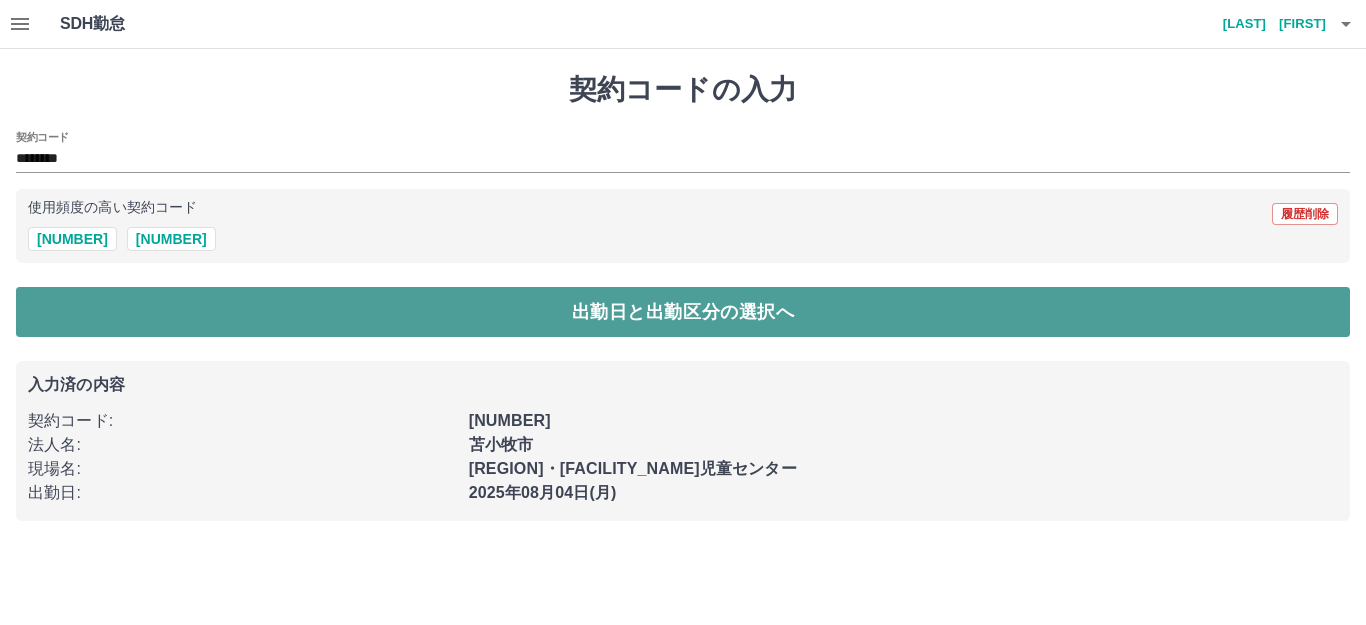 click on "出勤日と出勤区分の選択へ" at bounding box center [683, 312] 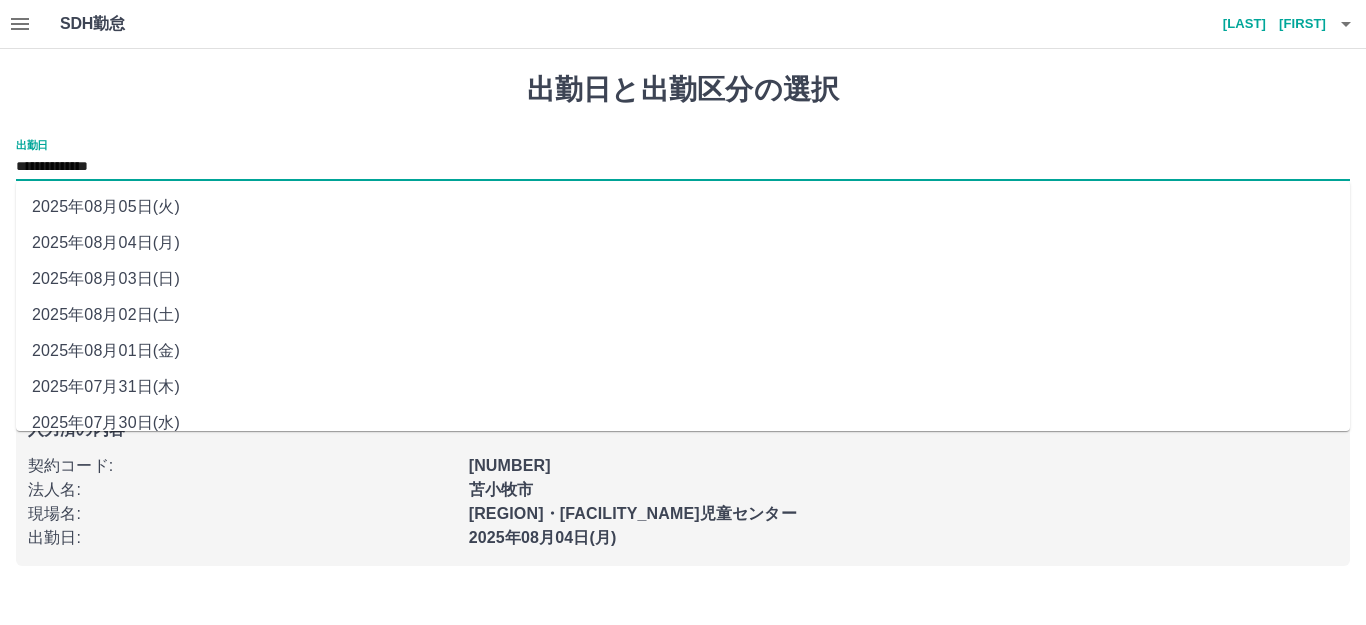 click on "**********" at bounding box center (683, 167) 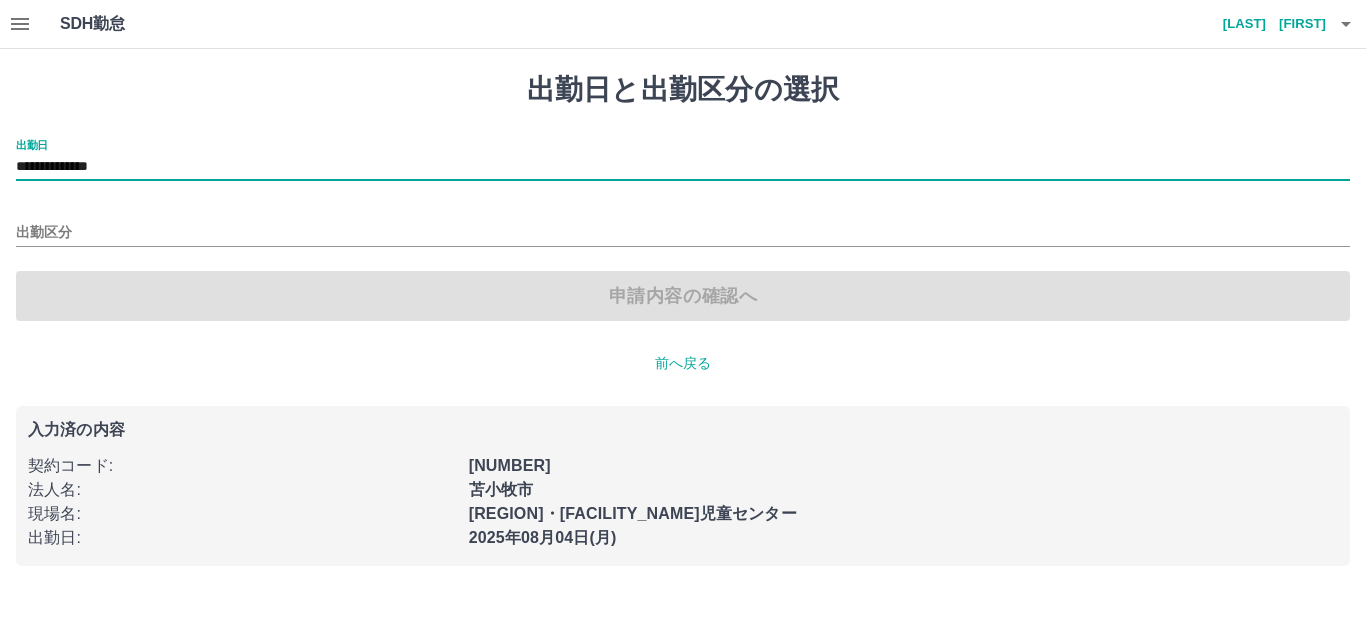 click on "出勤区分" at bounding box center [683, 226] 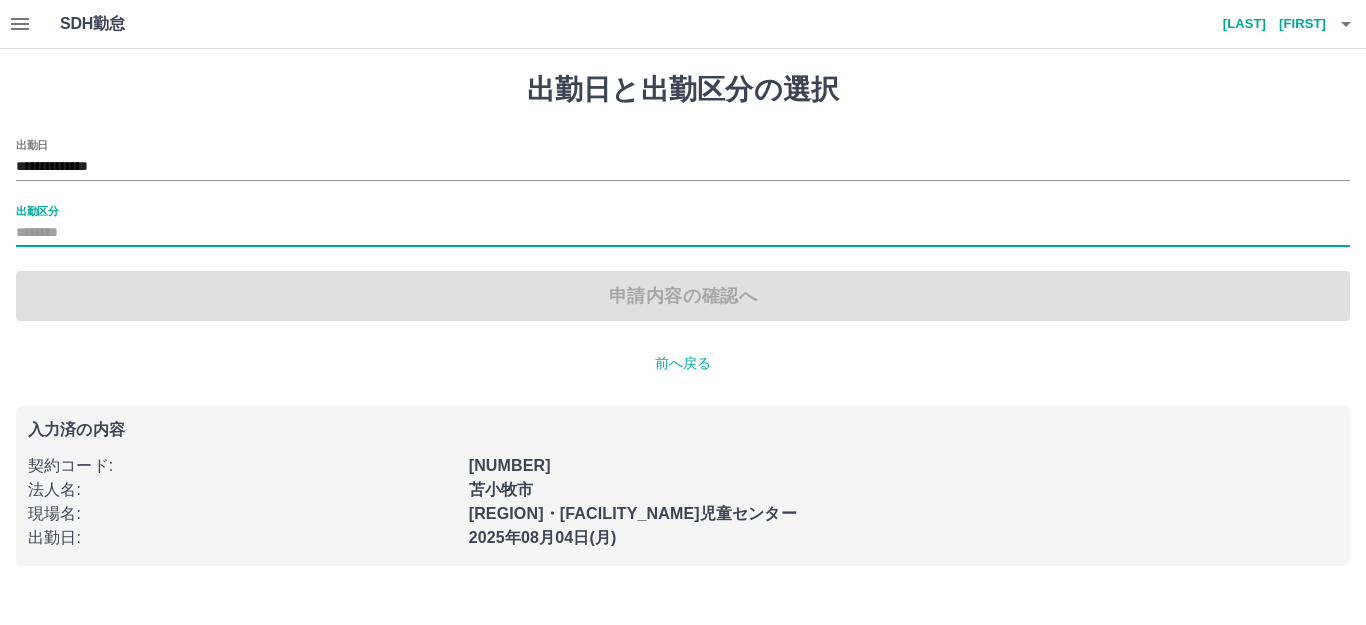 click on "出勤区分" at bounding box center [683, 226] 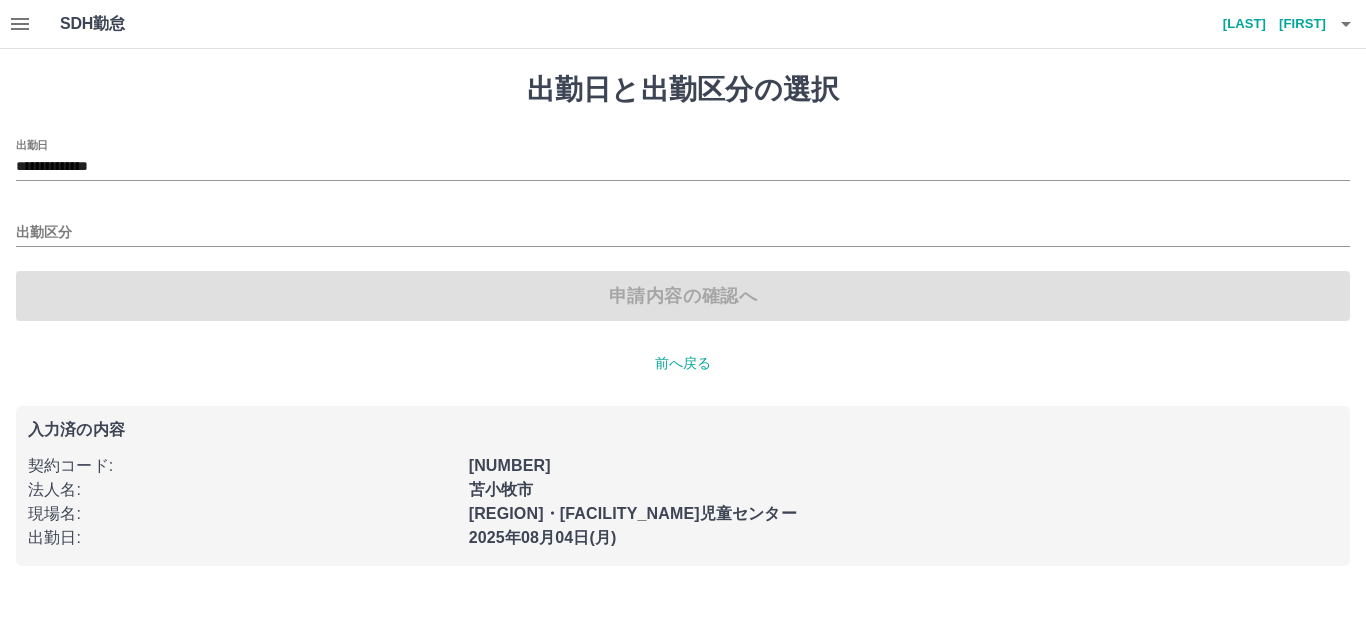 click on "申請内容の確認へ" at bounding box center [683, 296] 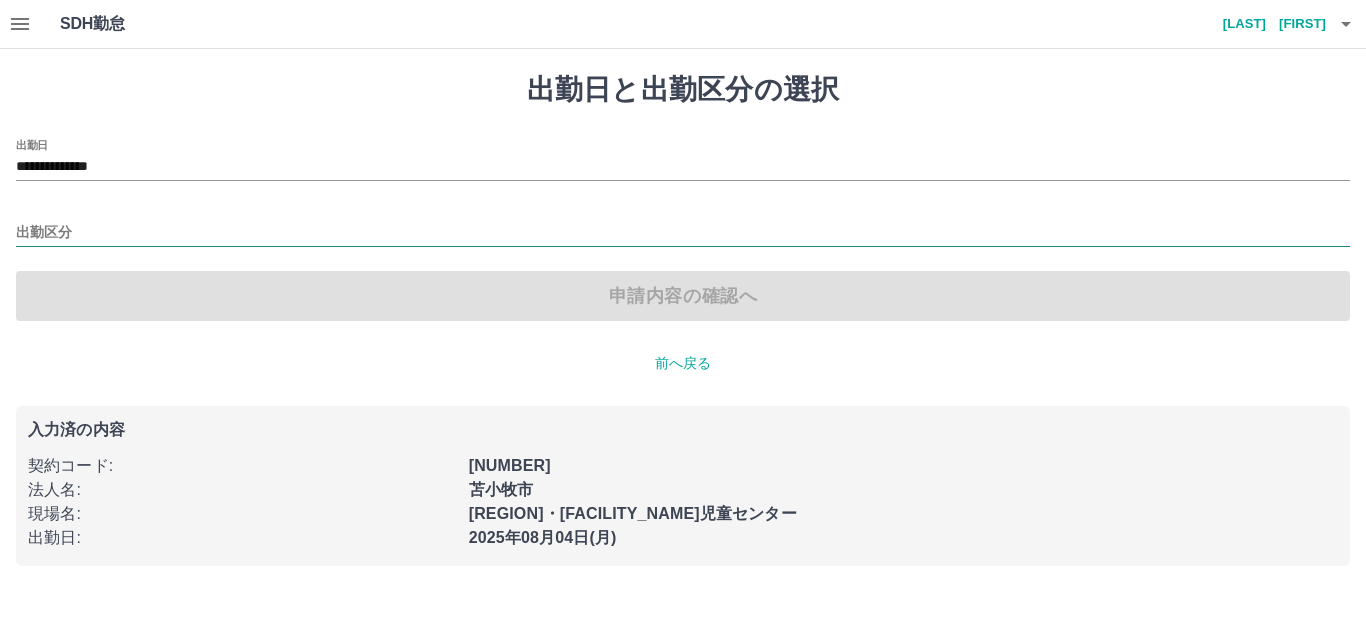 click on "出勤区分" at bounding box center (683, 233) 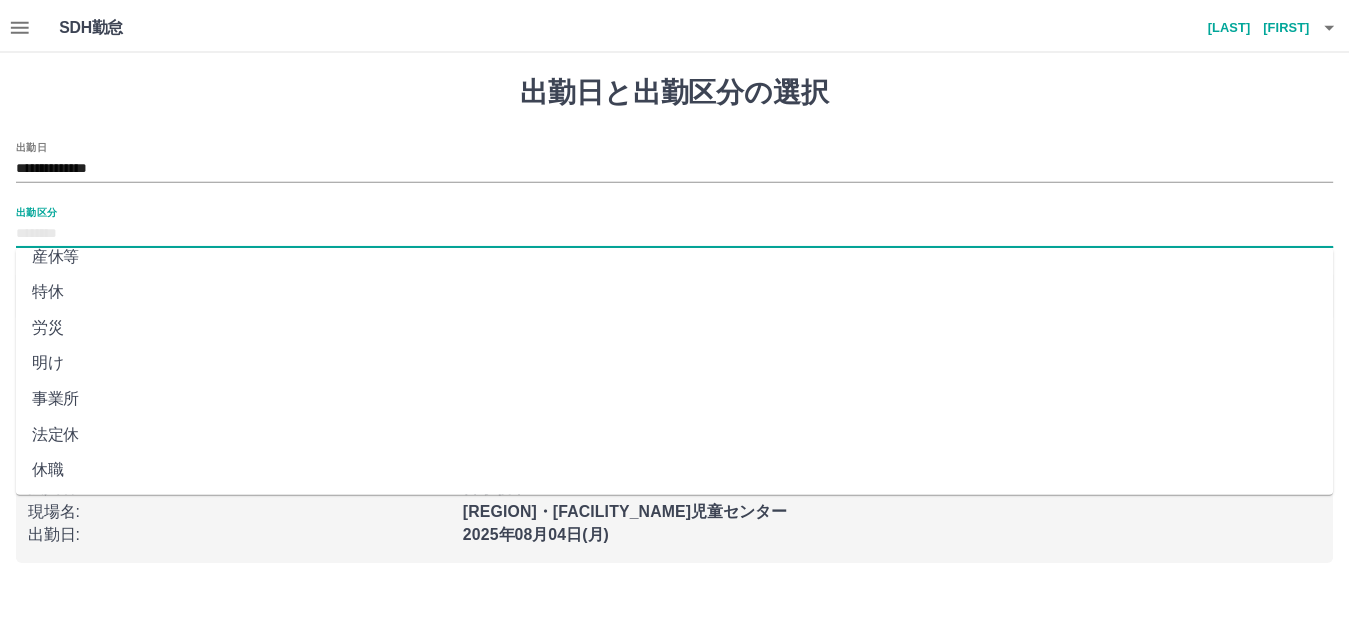 scroll, scrollTop: 414, scrollLeft: 0, axis: vertical 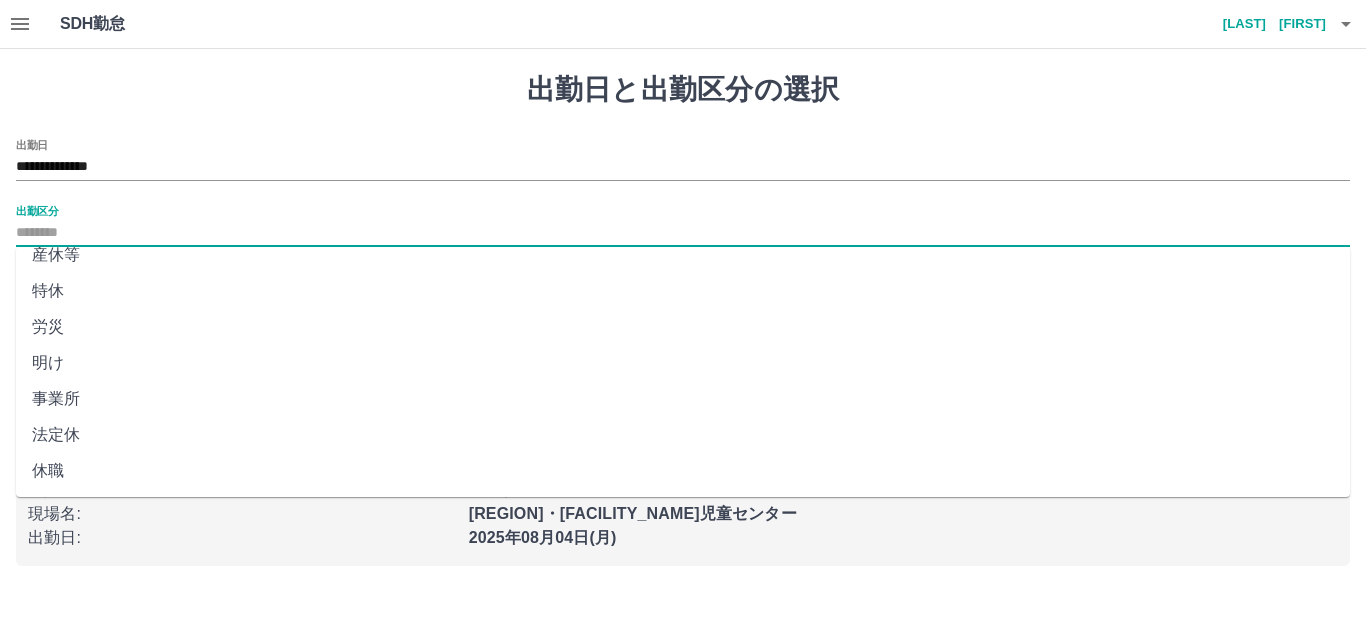 click on "法定休" at bounding box center [683, 435] 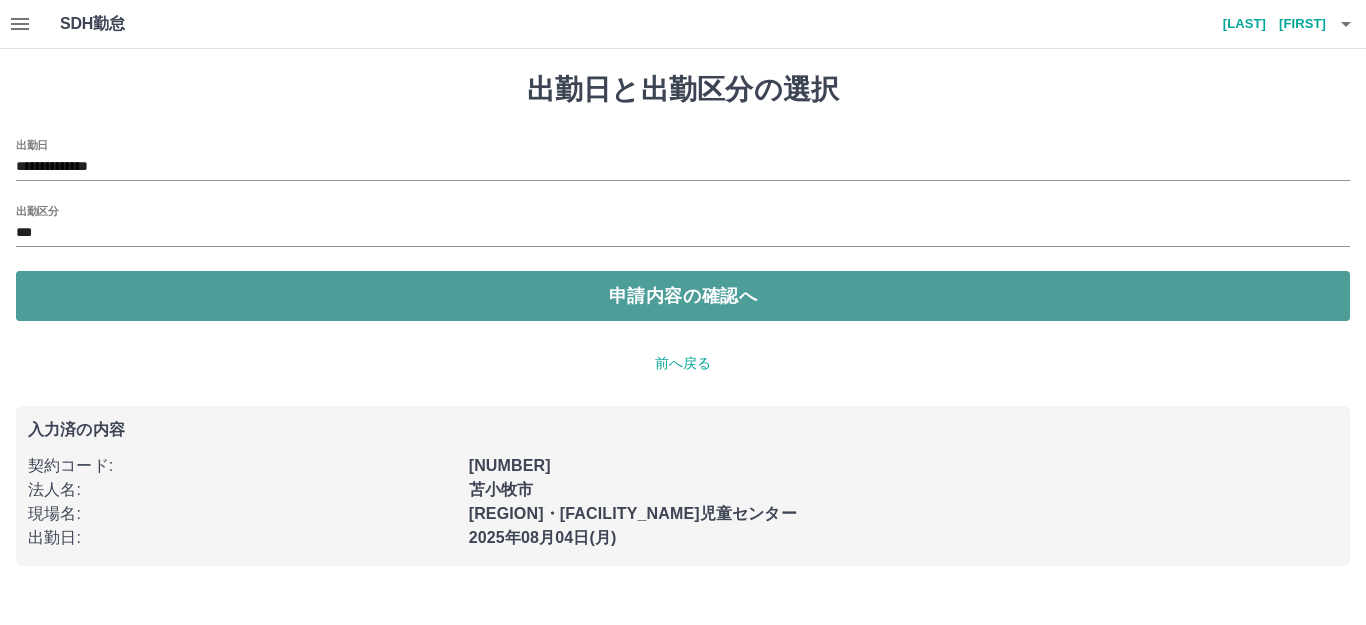 click on "申請内容の確認へ" at bounding box center [683, 296] 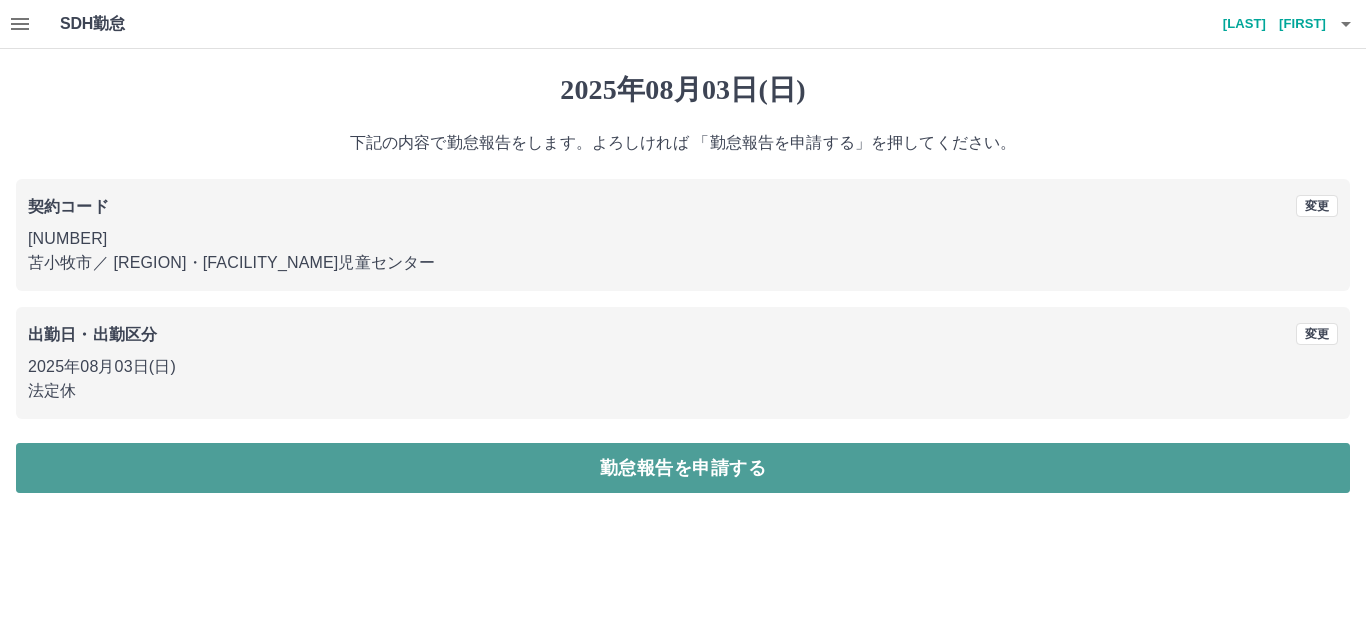 click on "勤怠報告を申請する" at bounding box center (683, 468) 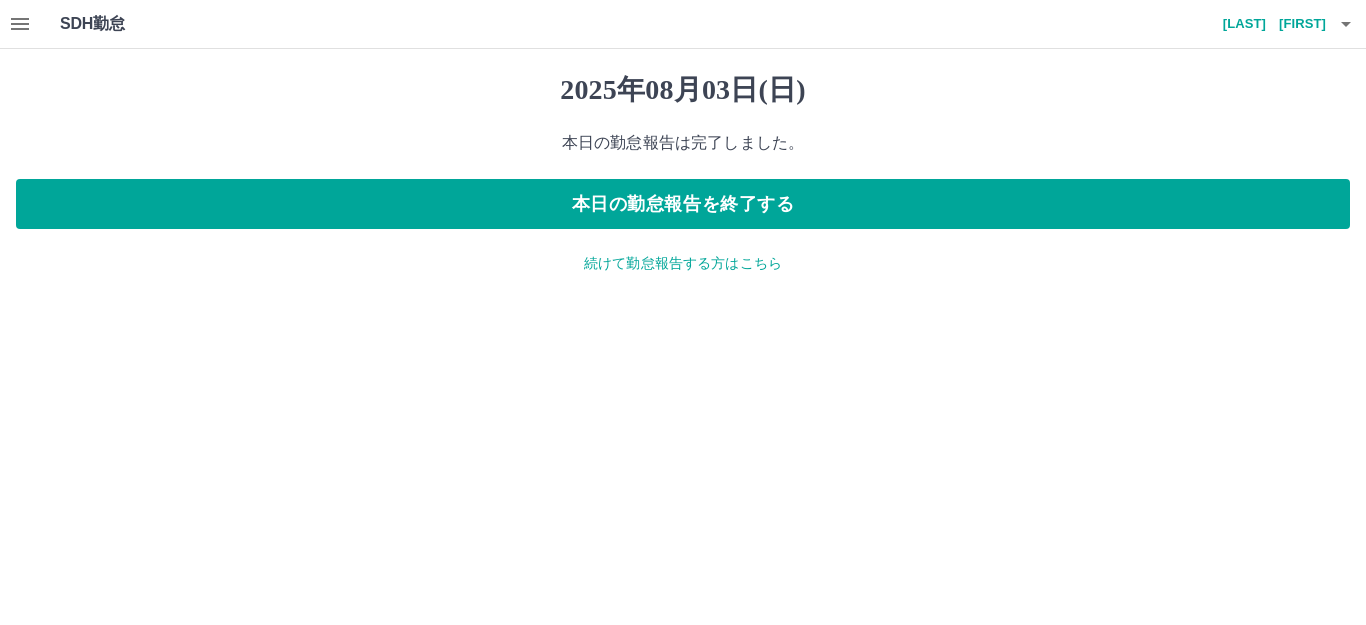click 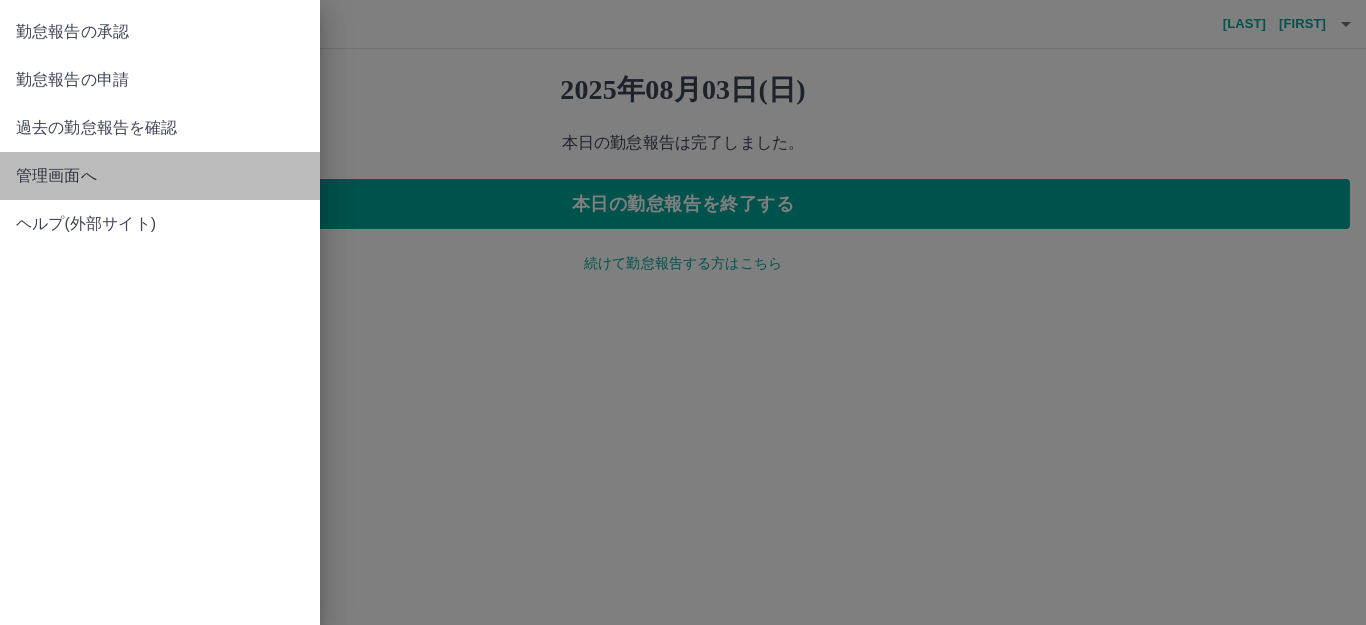click on "管理画面へ" at bounding box center (160, 176) 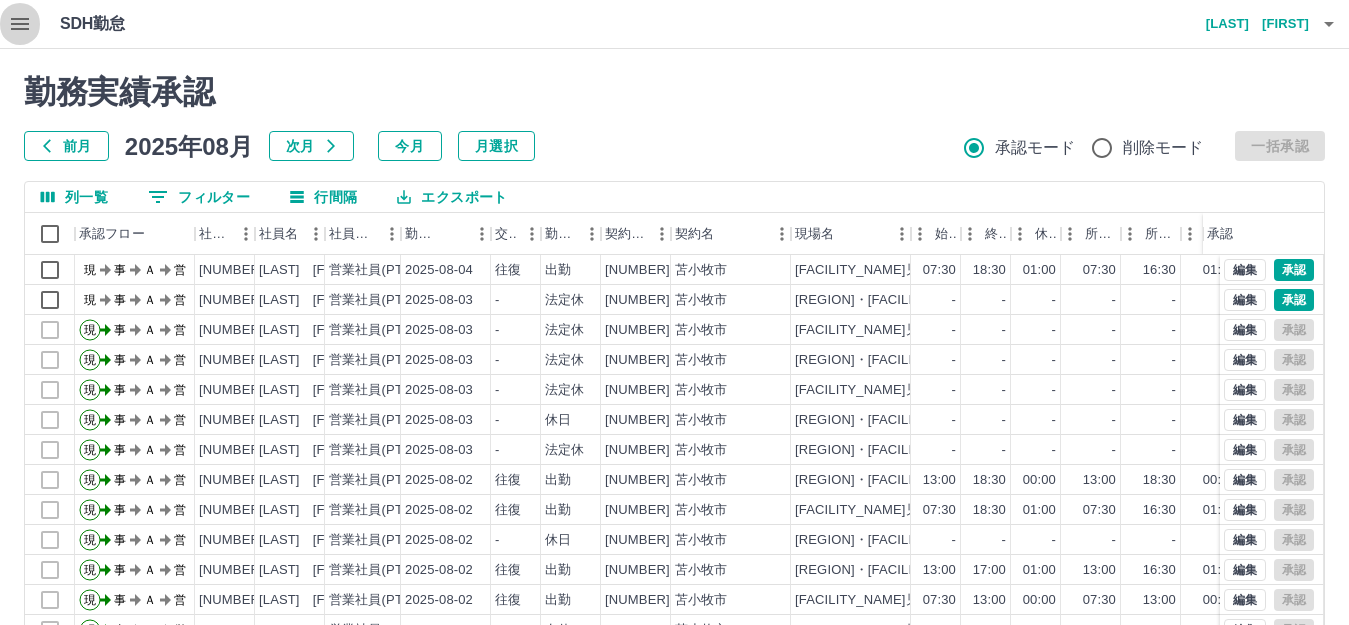 click 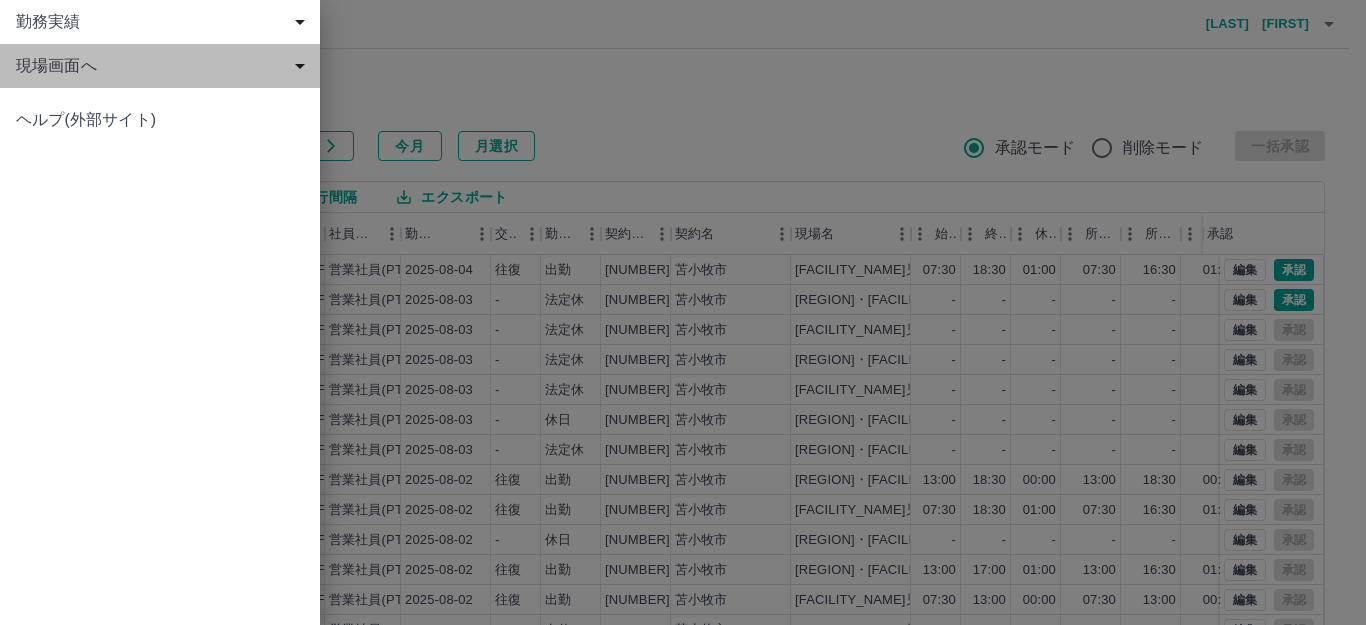 drag, startPoint x: 53, startPoint y: 65, endPoint x: 199, endPoint y: 66, distance: 146.00342 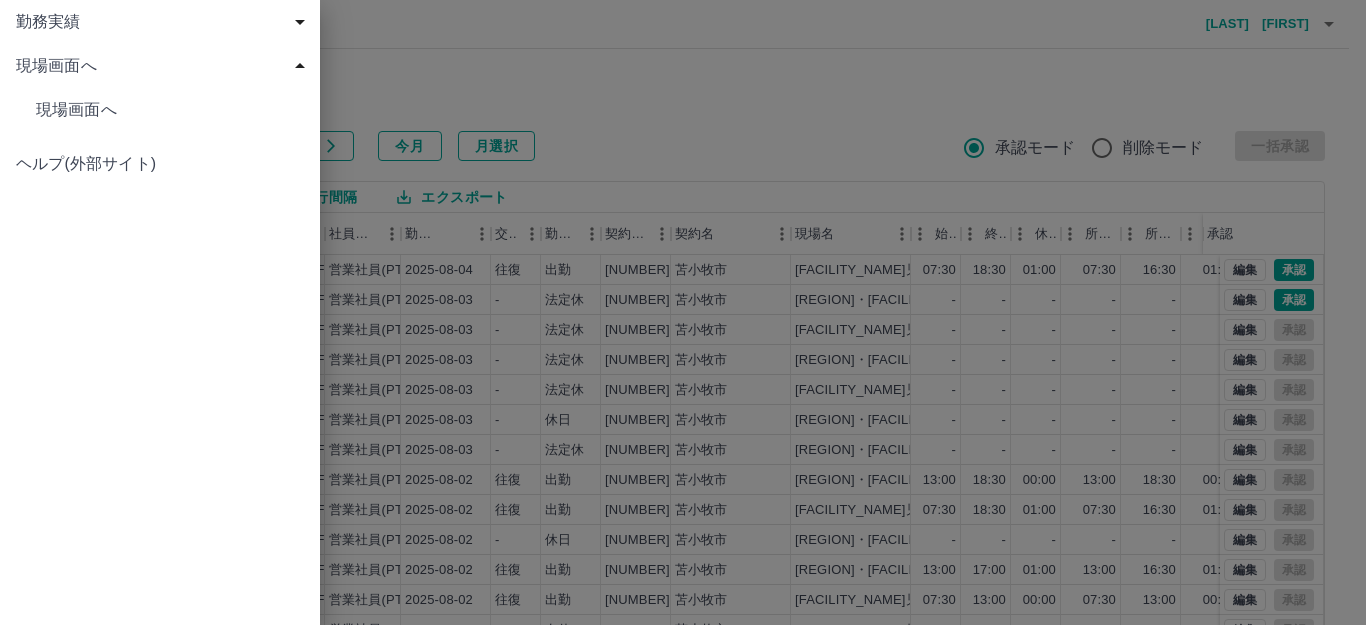 drag, startPoint x: 157, startPoint y: 110, endPoint x: 189, endPoint y: 114, distance: 32.24903 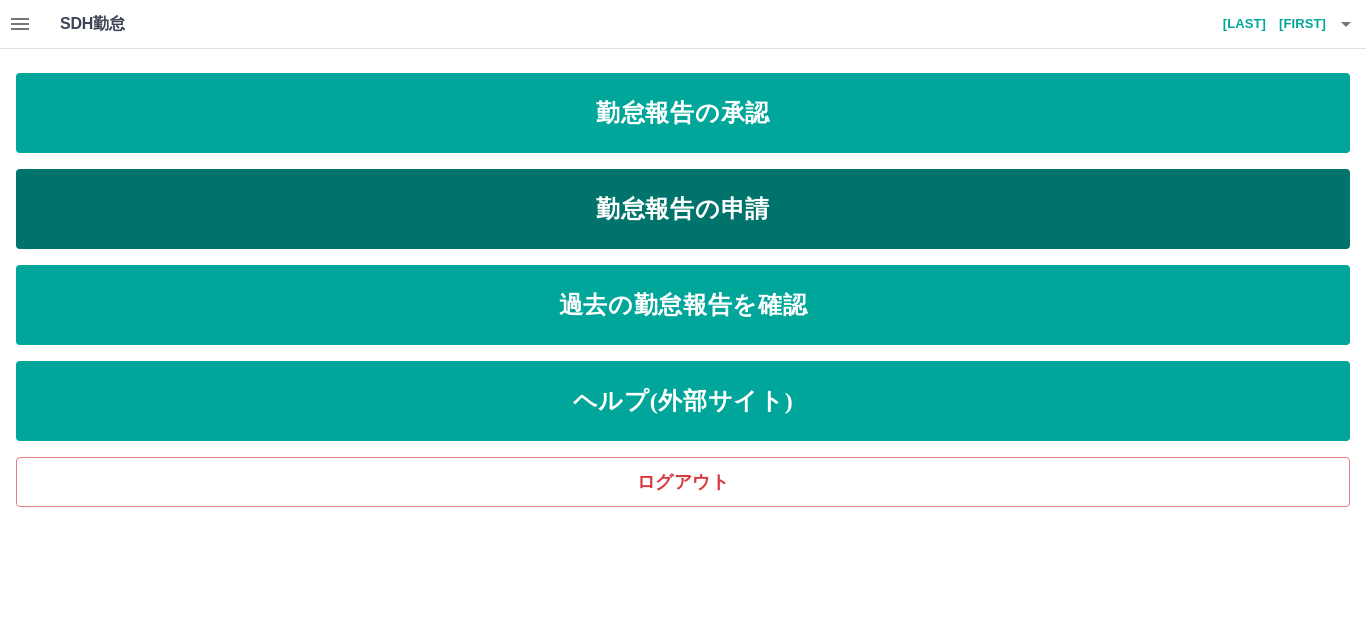 click on "勤怠報告の申請" at bounding box center [683, 209] 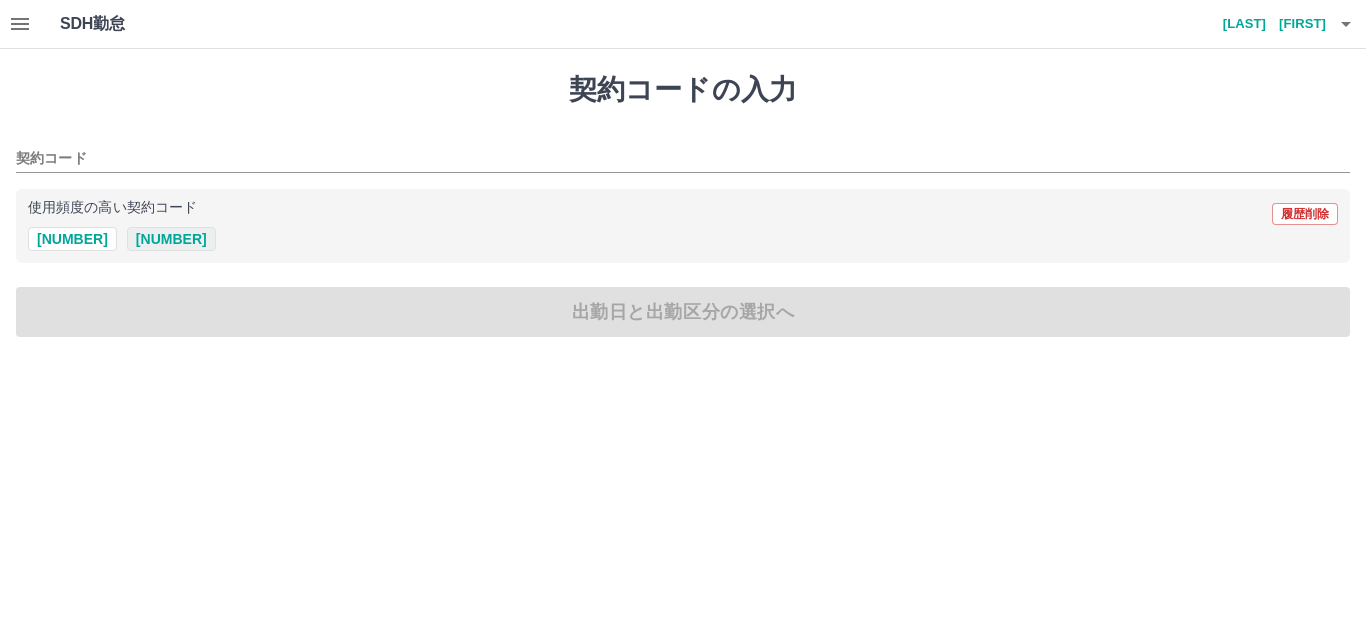 click on "43268001" at bounding box center (171, 239) 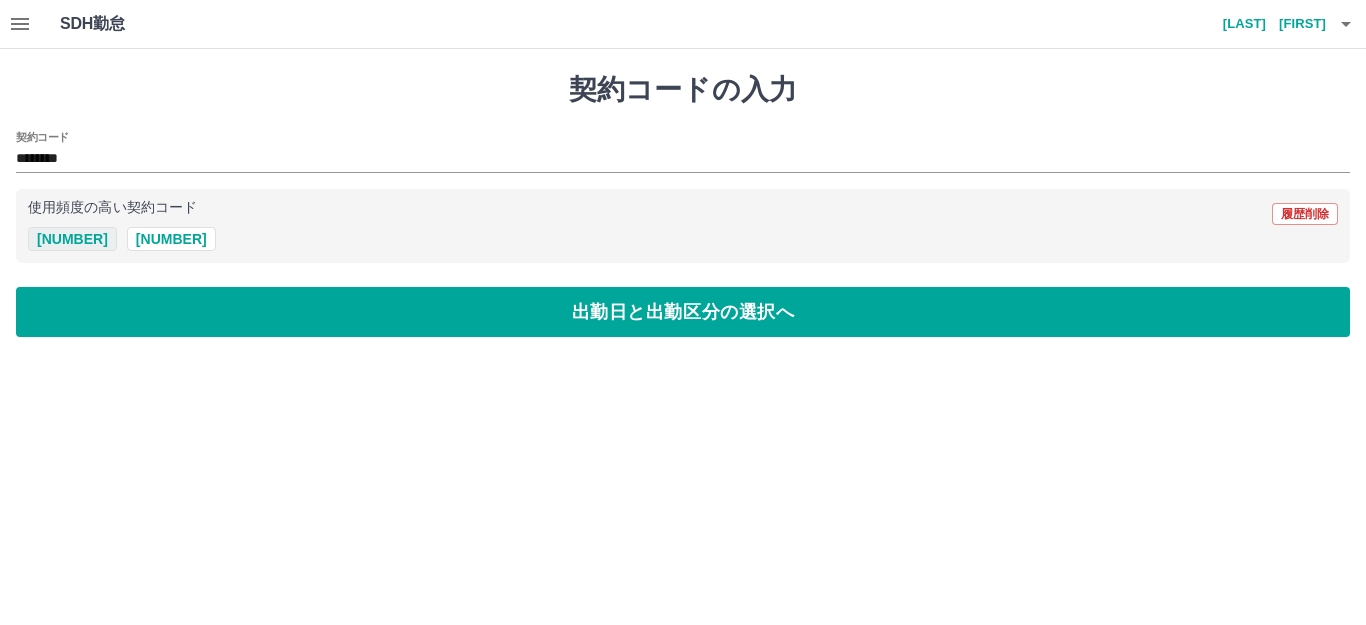click on "43268002" at bounding box center (72, 239) 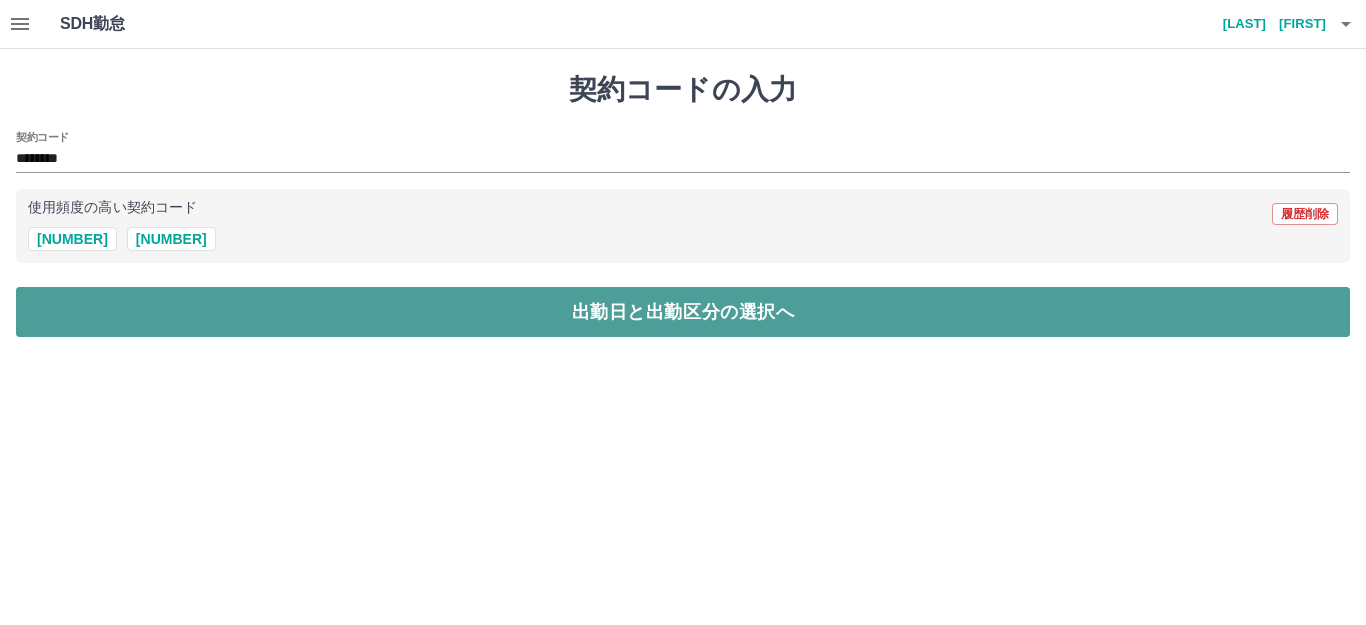 click on "出勤日と出勤区分の選択へ" at bounding box center [683, 312] 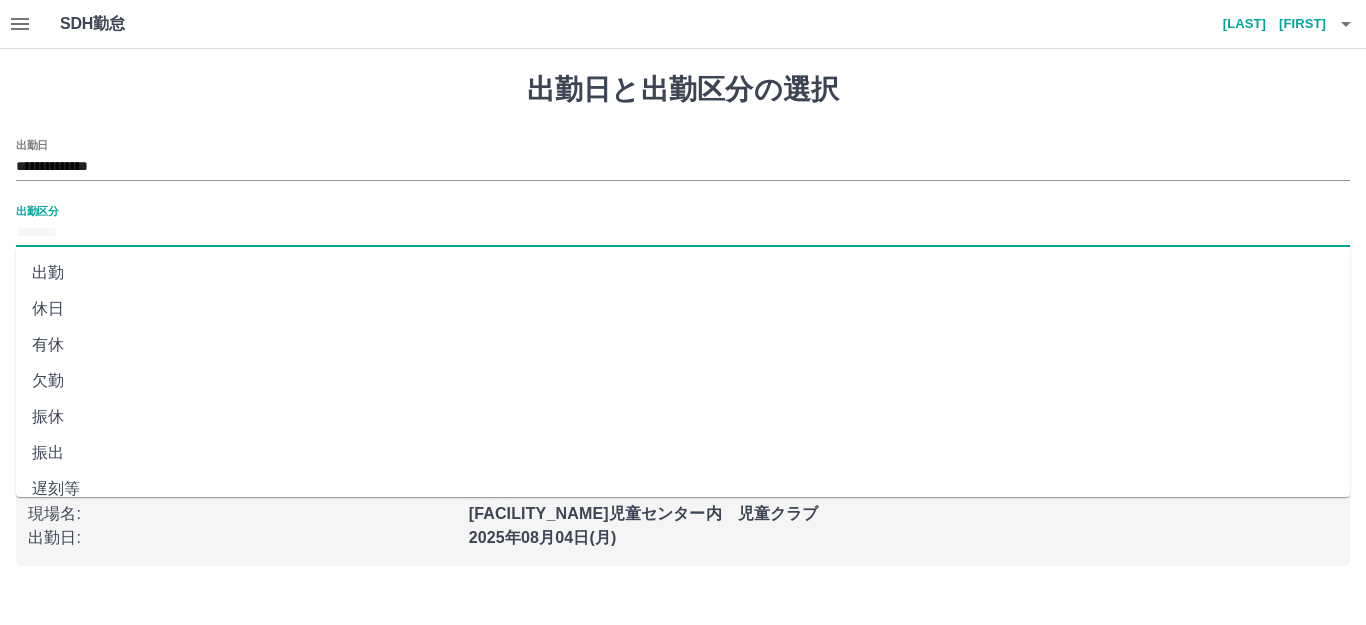 drag, startPoint x: 112, startPoint y: 228, endPoint x: 120, endPoint y: 238, distance: 12.806249 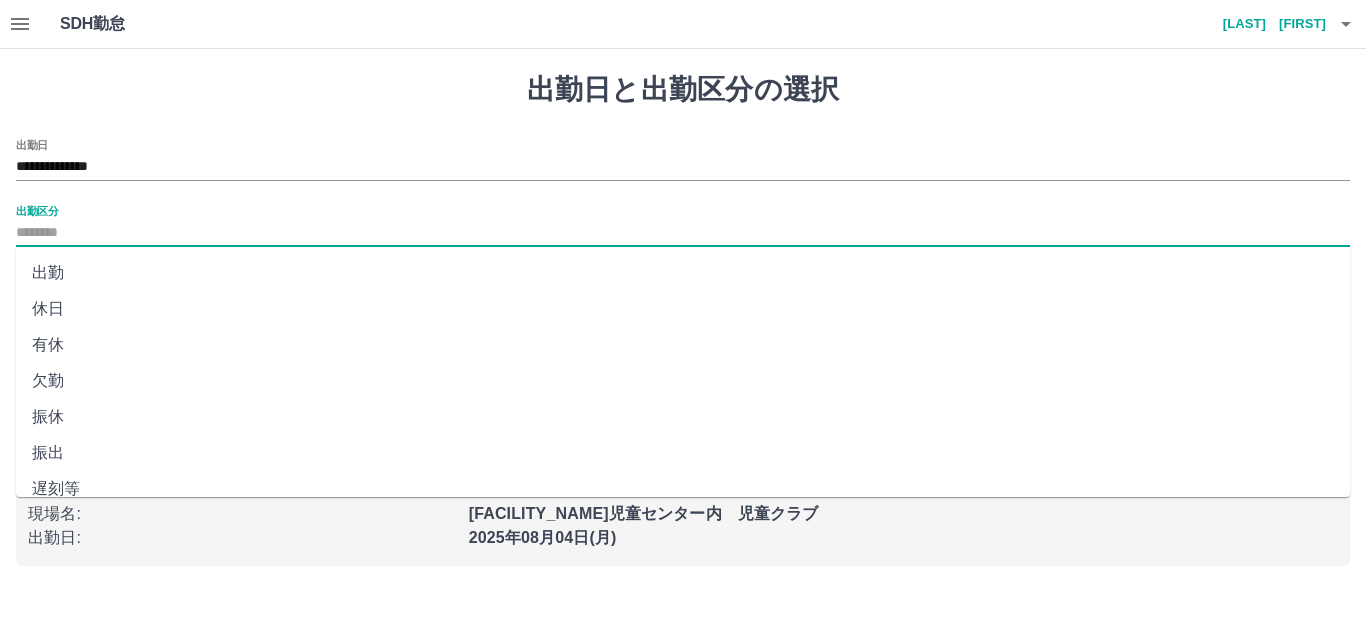 click on "出勤区分" at bounding box center (683, 233) 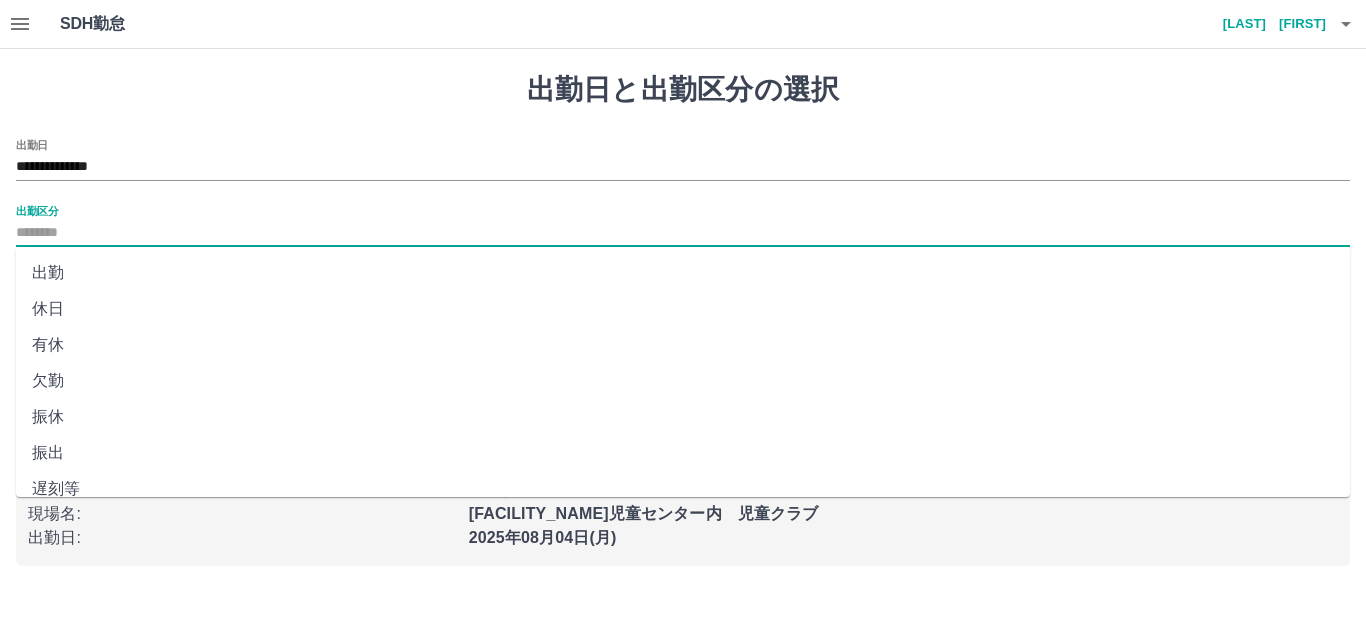 click on "出勤" at bounding box center [683, 273] 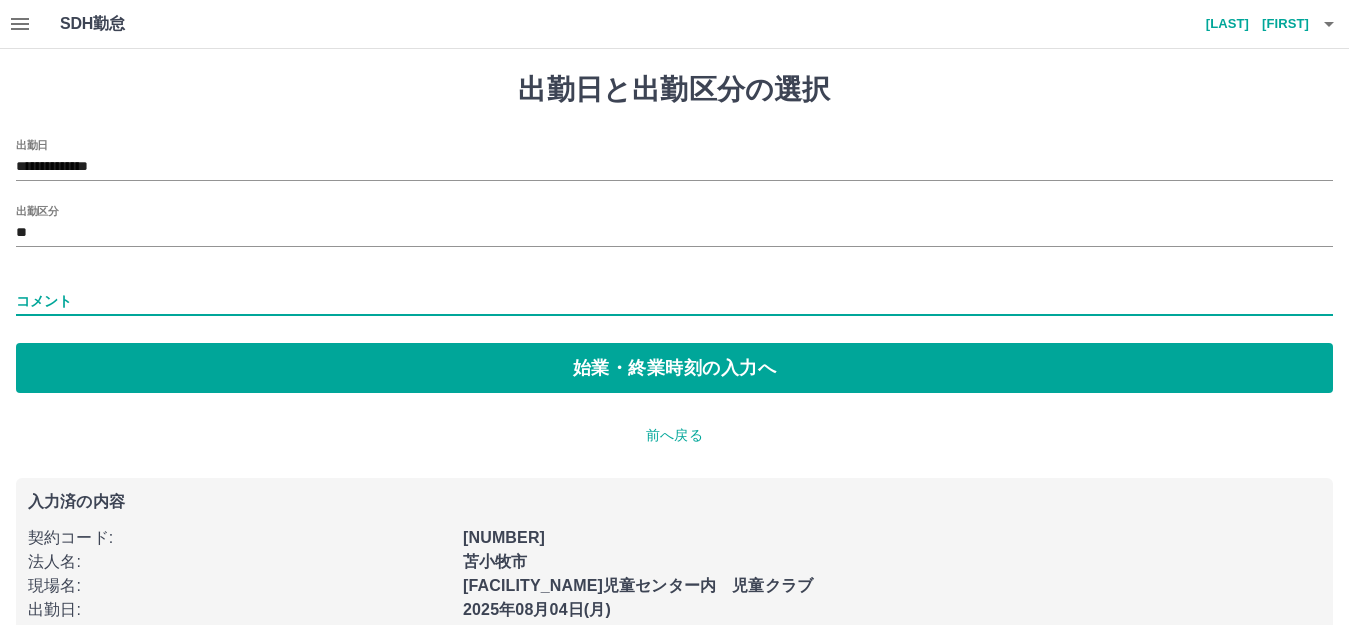 click on "コメント" at bounding box center (674, 301) 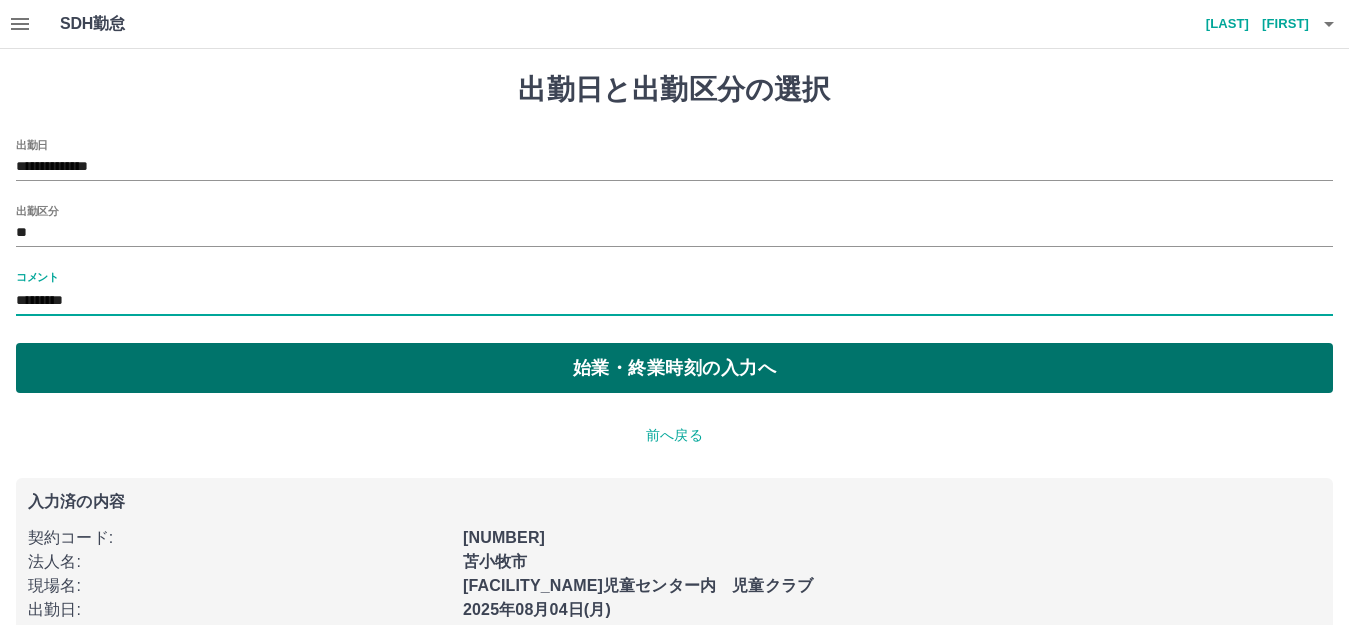 click on "始業・終業時刻の入力へ" at bounding box center (674, 368) 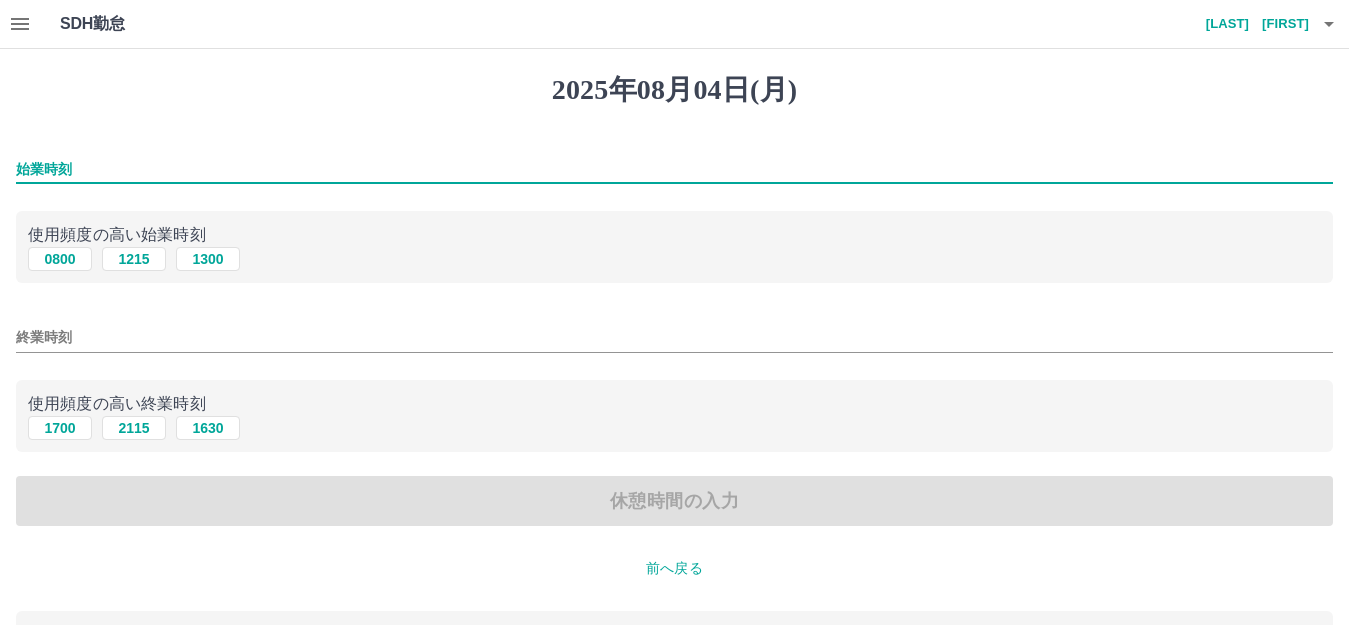 click on "始業時刻" at bounding box center [674, 169] 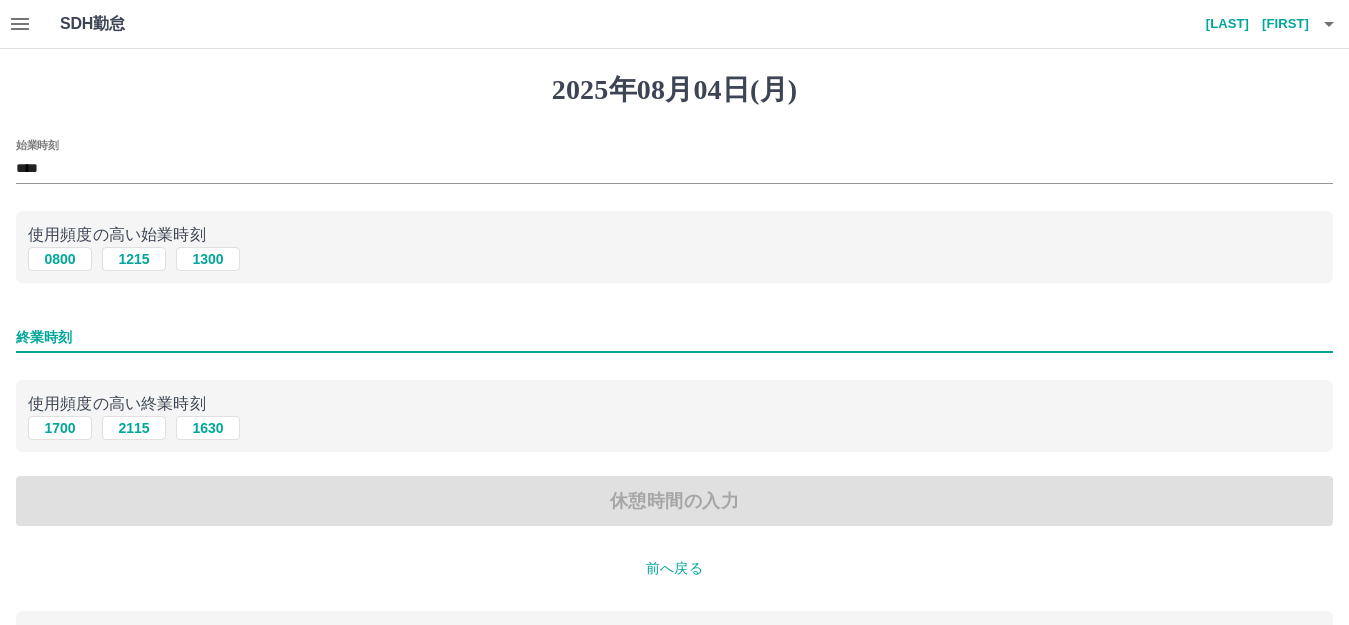 click on "終業時刻" at bounding box center [674, 337] 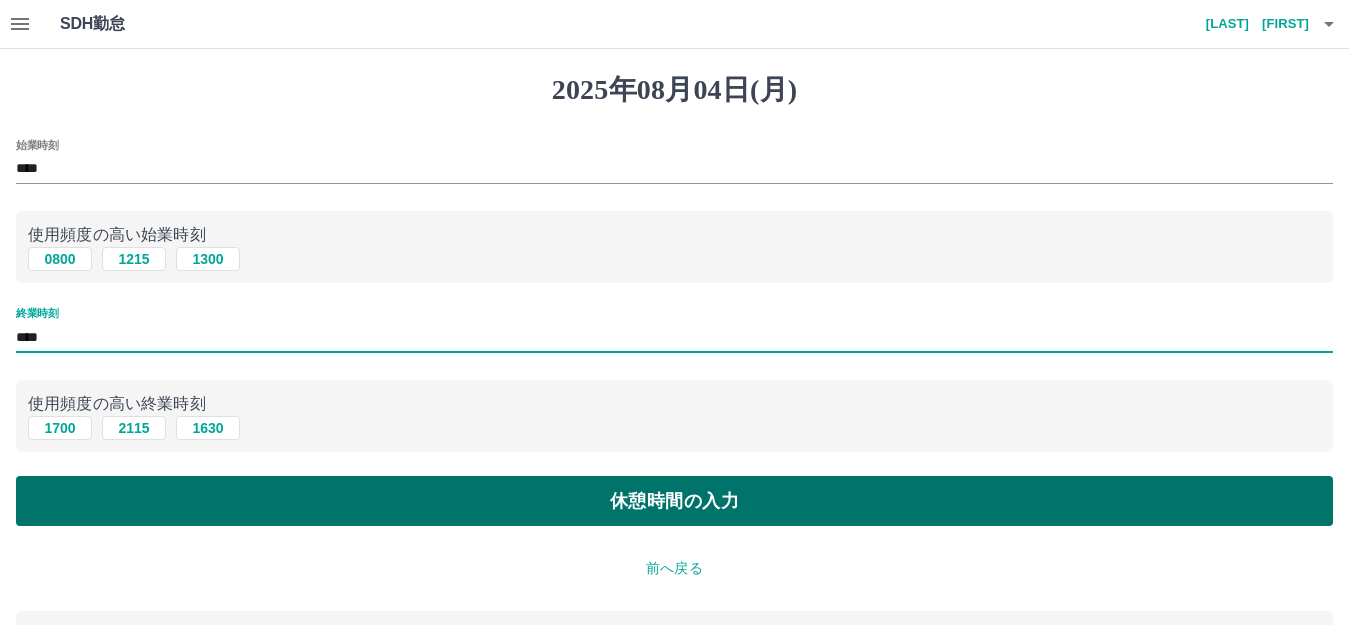 click on "休憩時間の入力" at bounding box center [674, 501] 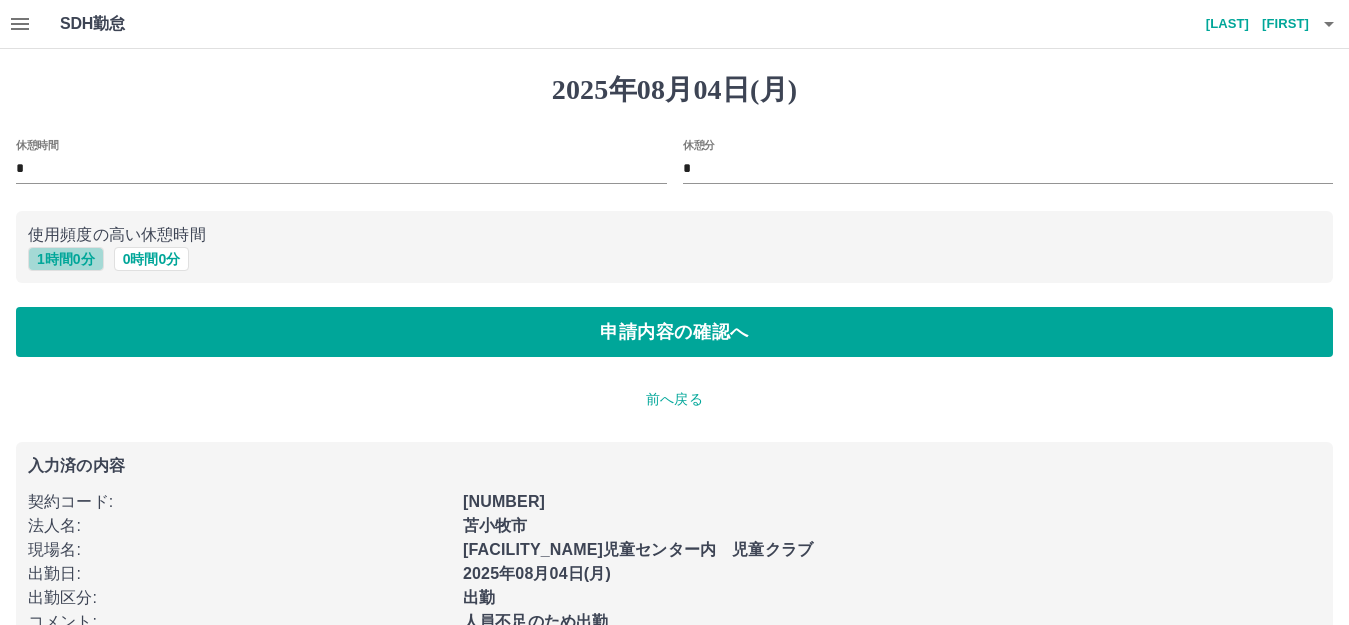 click on "1 時間 0 分" at bounding box center (66, 259) 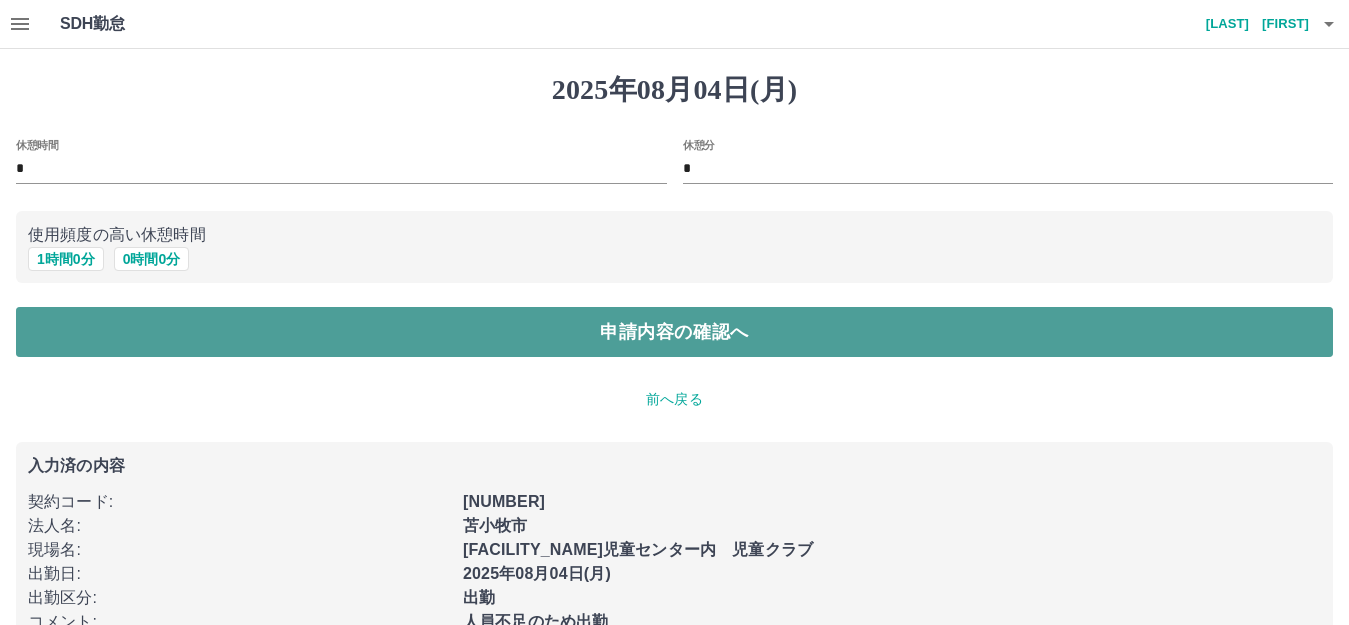 click on "申請内容の確認へ" at bounding box center (674, 332) 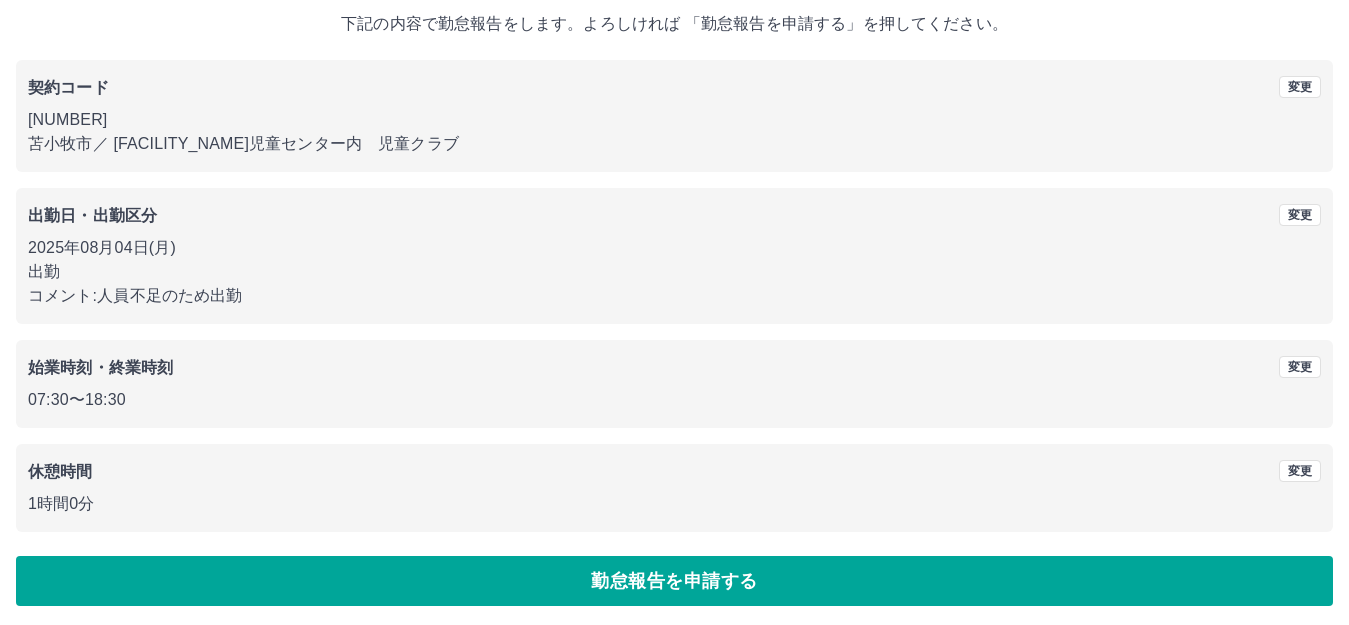 scroll, scrollTop: 124, scrollLeft: 0, axis: vertical 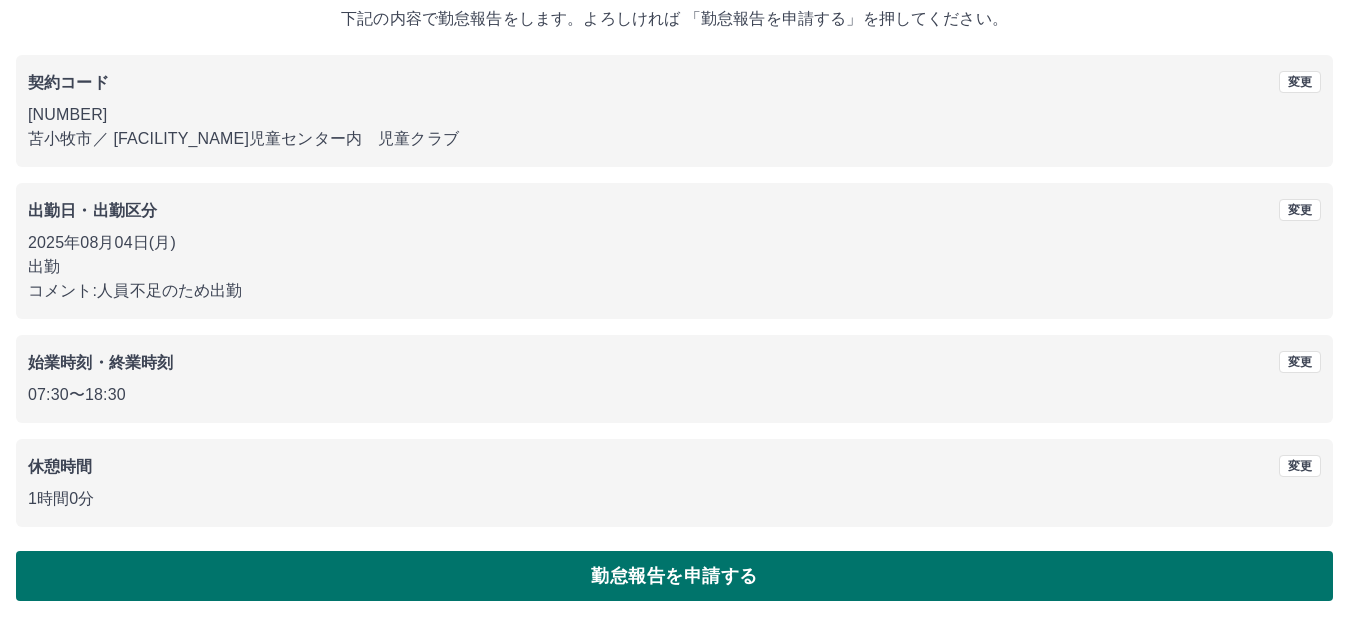 click on "勤怠報告を申請する" at bounding box center [674, 576] 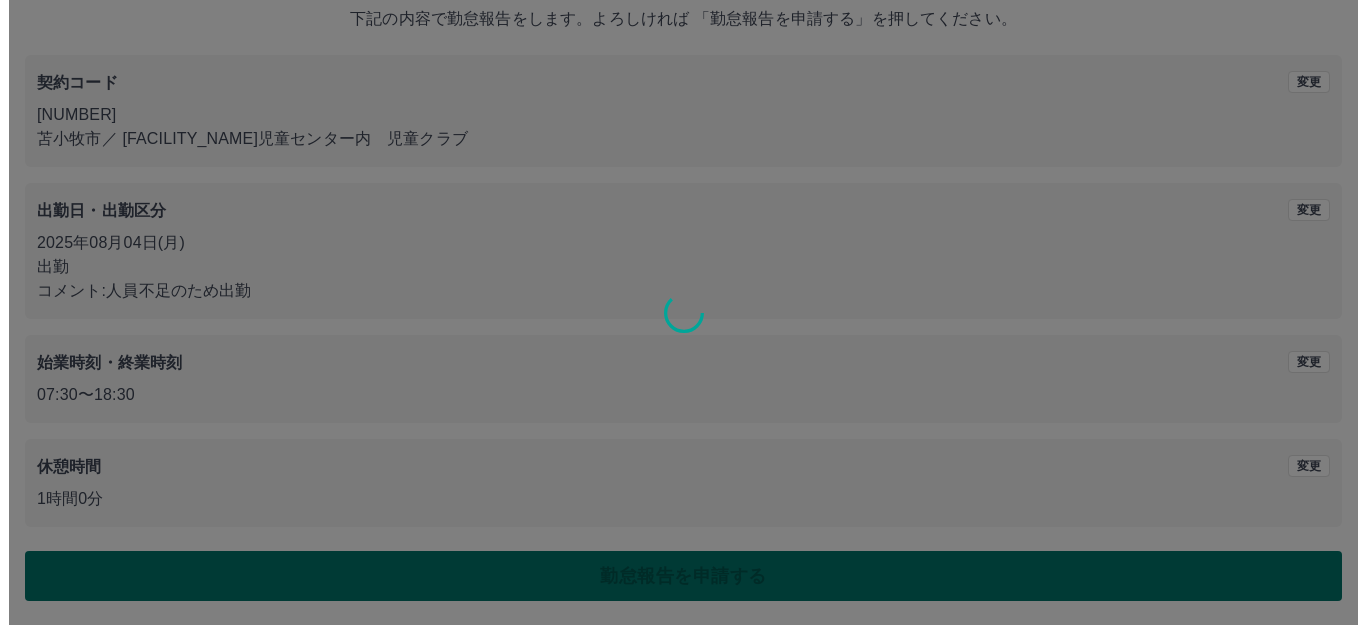 scroll, scrollTop: 0, scrollLeft: 0, axis: both 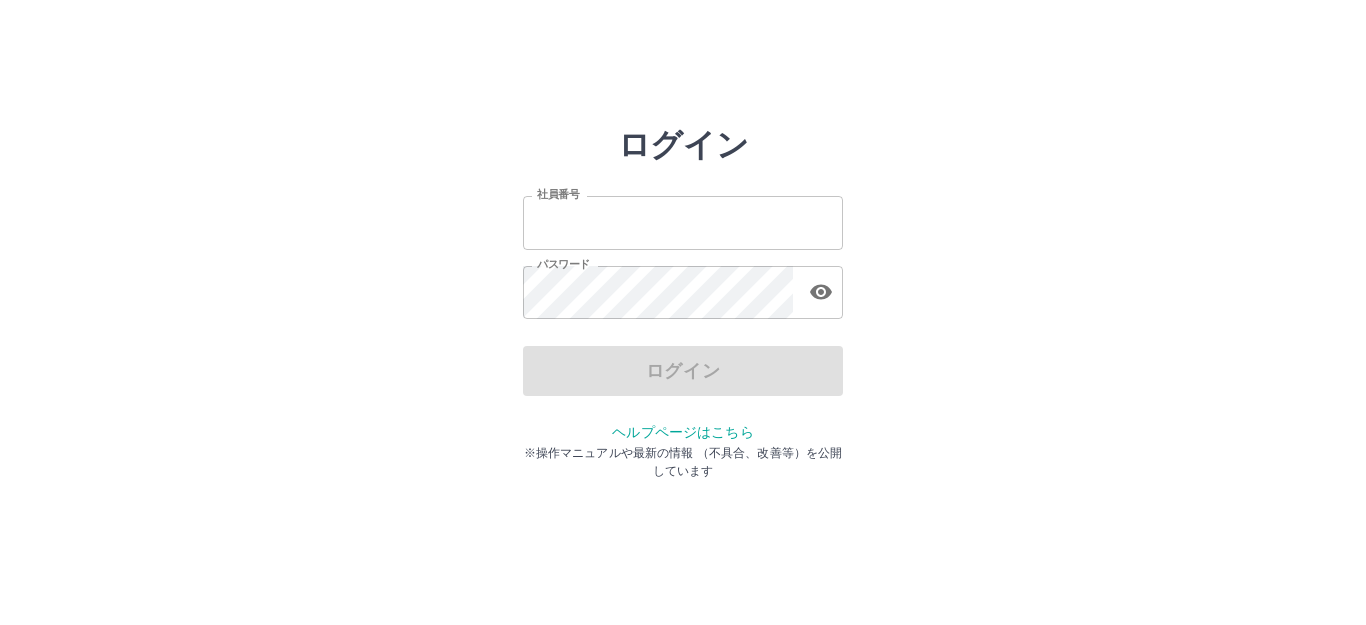 type on "*******" 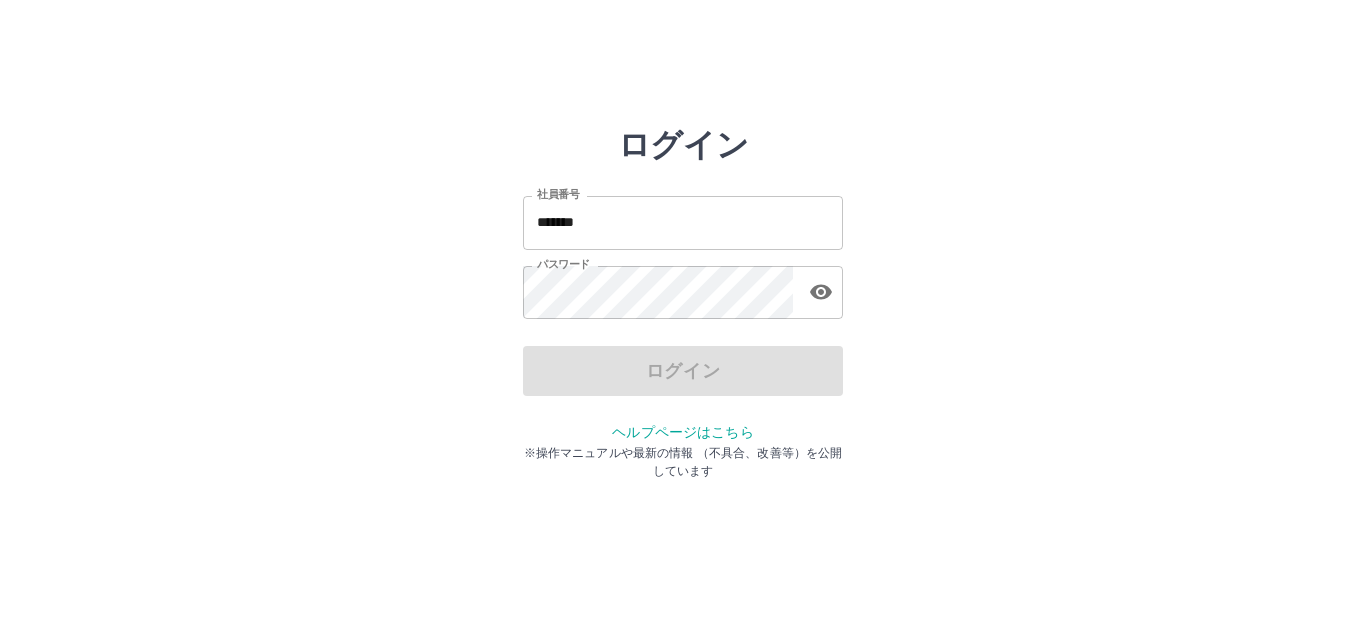 click on "ログイン" at bounding box center (683, 371) 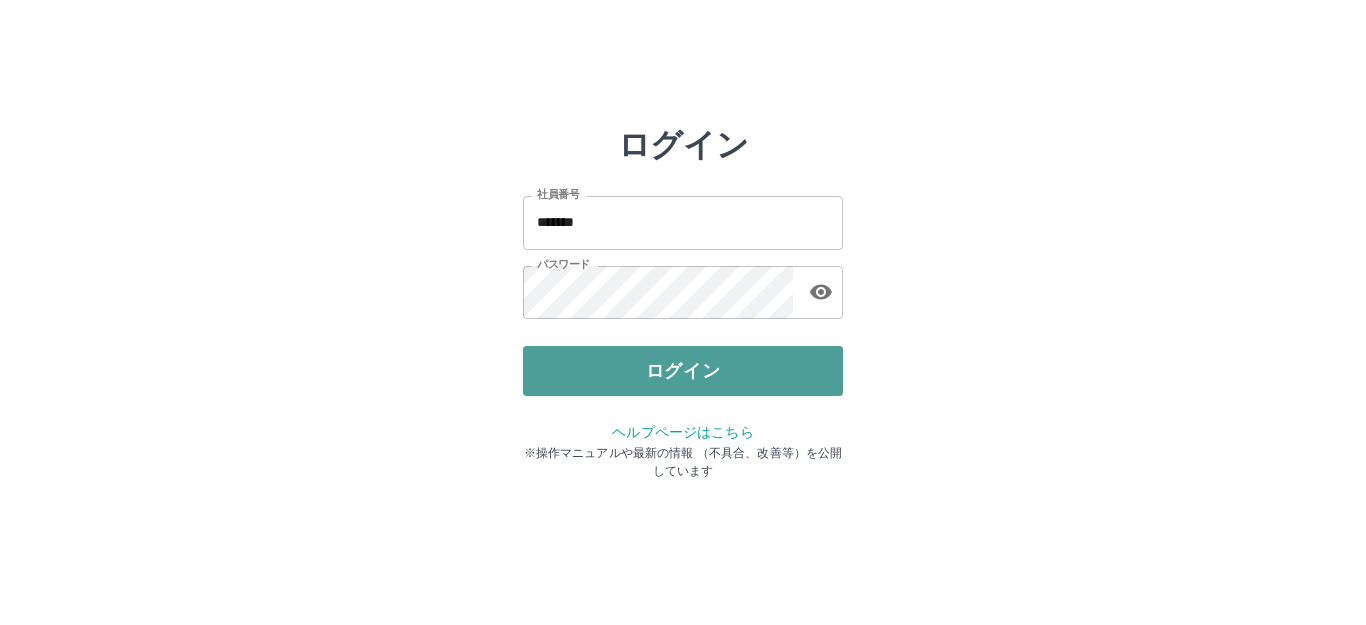 click on "ログイン" at bounding box center [683, 371] 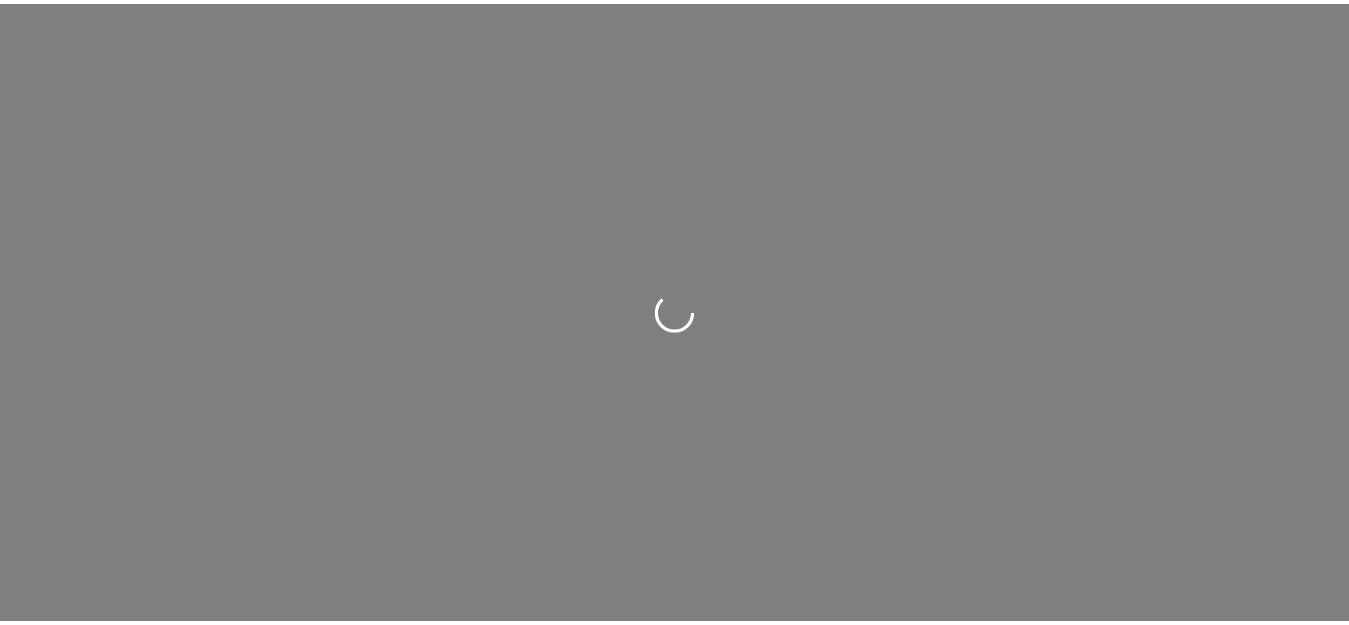 scroll, scrollTop: 0, scrollLeft: 0, axis: both 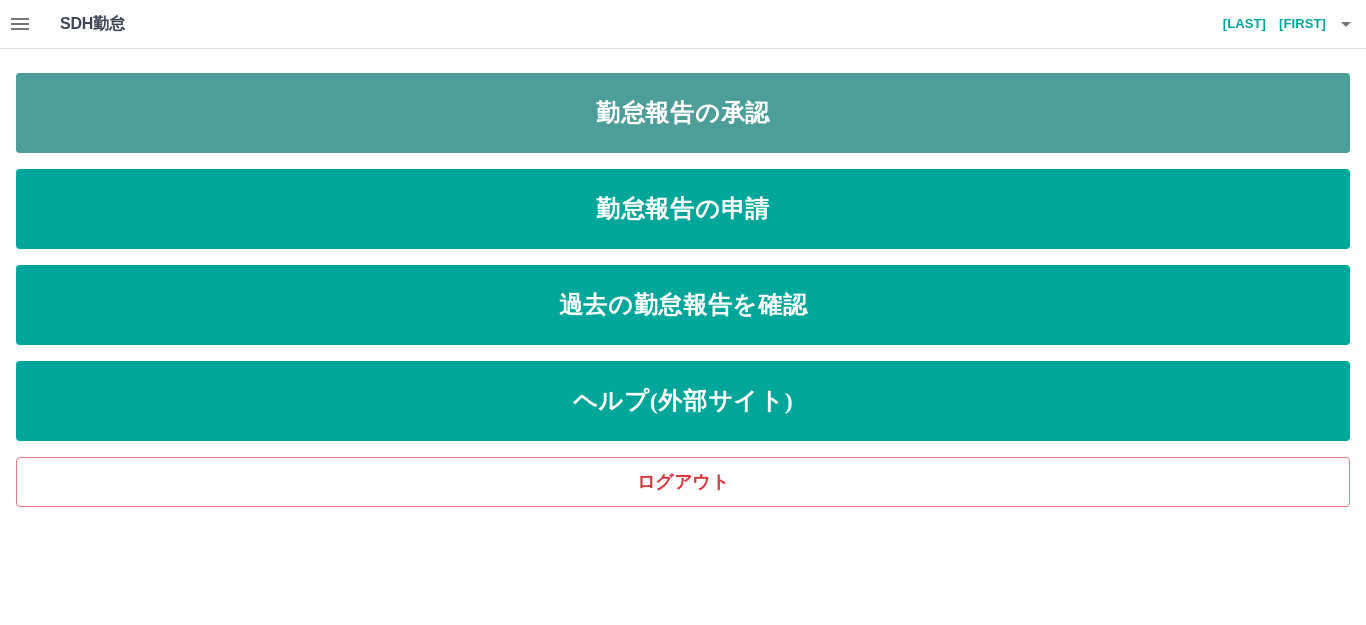 click on "勤怠報告の承認" at bounding box center (683, 113) 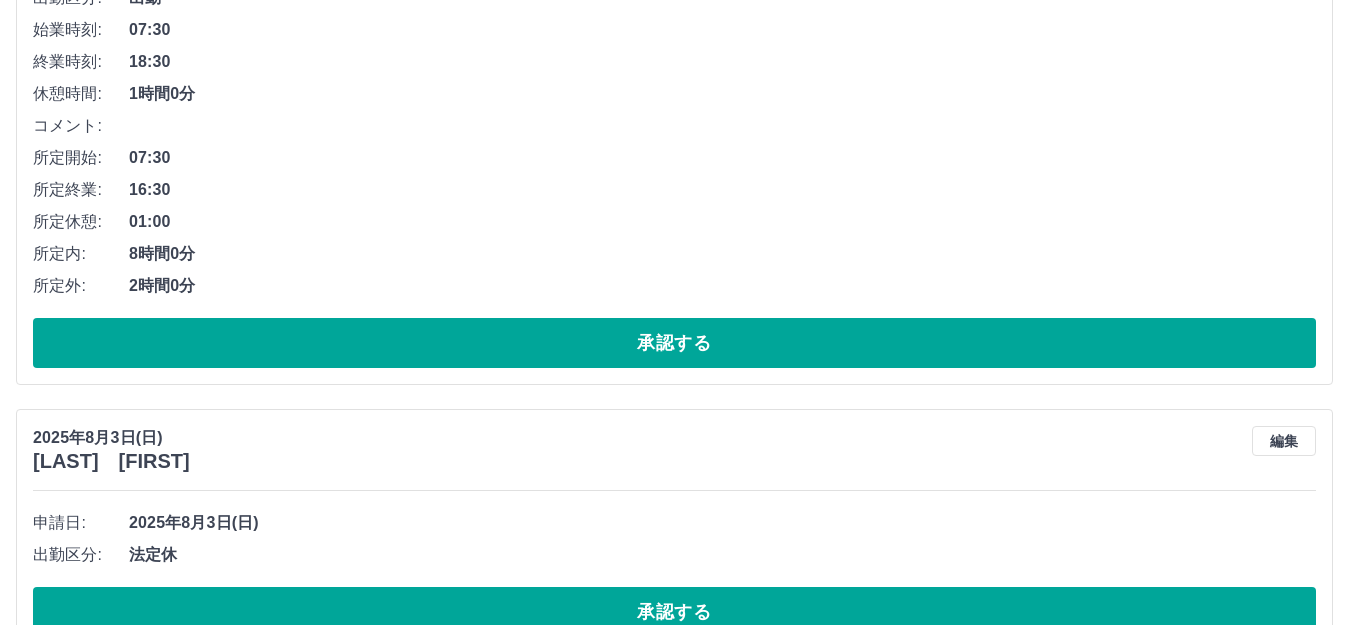 scroll, scrollTop: 994, scrollLeft: 0, axis: vertical 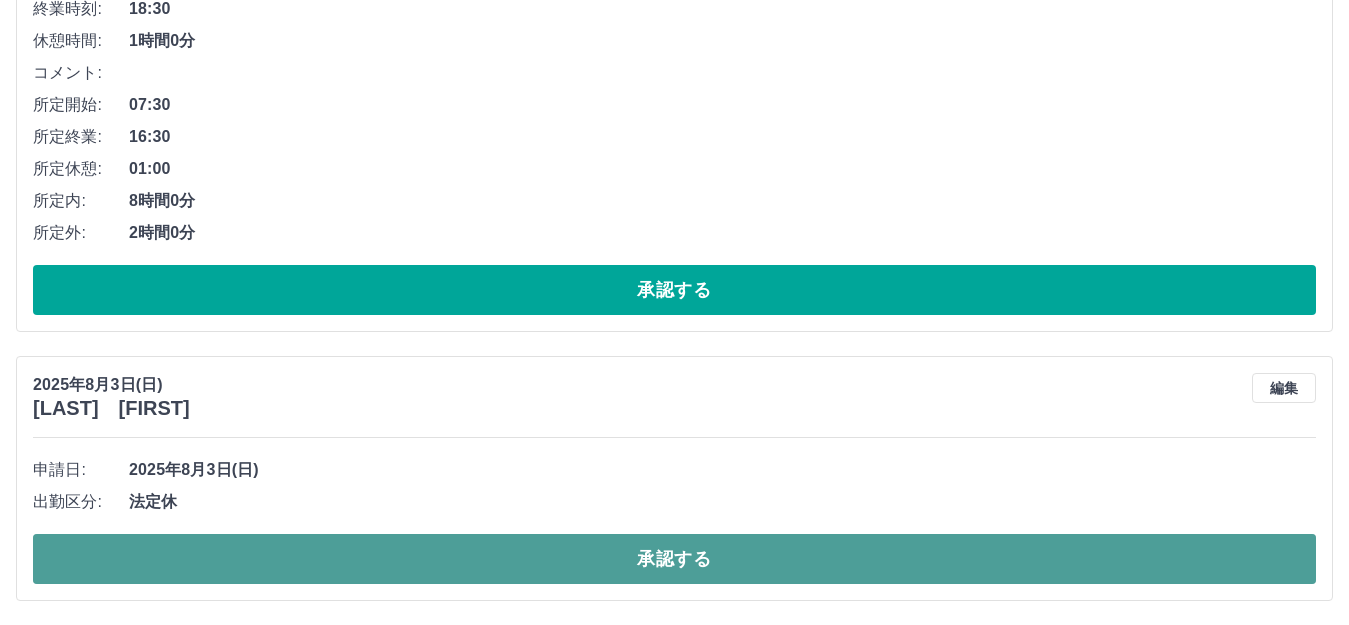 click on "承認する" at bounding box center (674, 559) 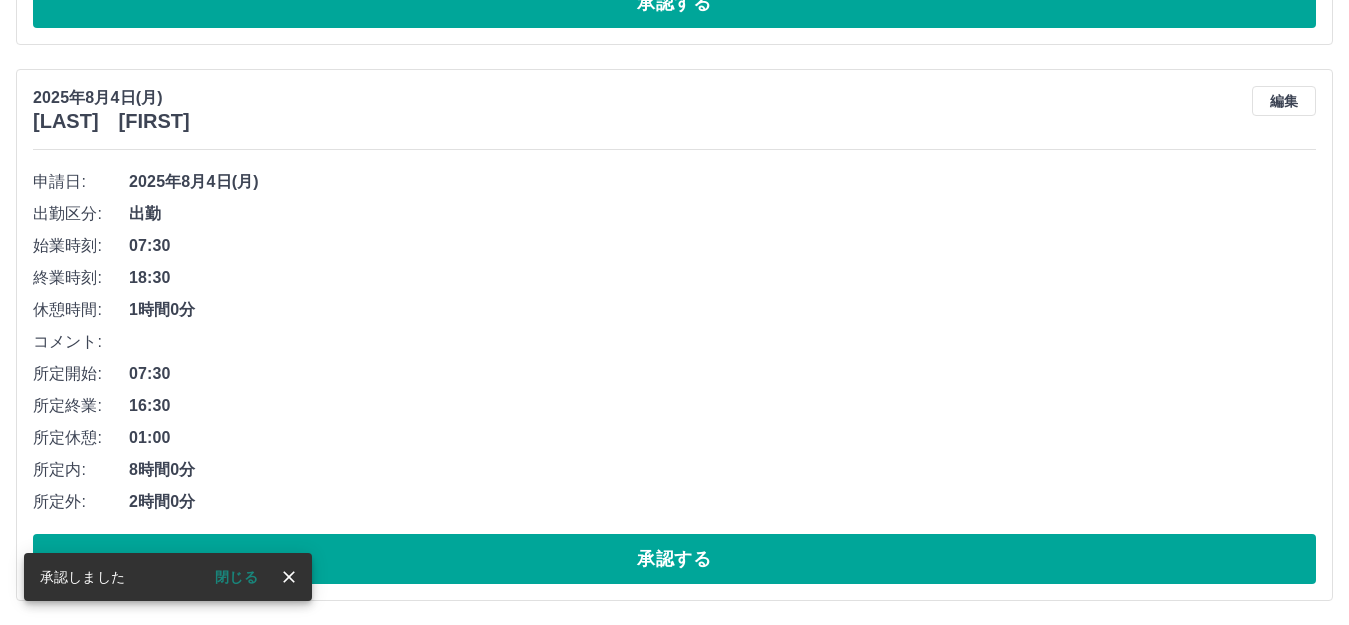 scroll, scrollTop: 725, scrollLeft: 0, axis: vertical 